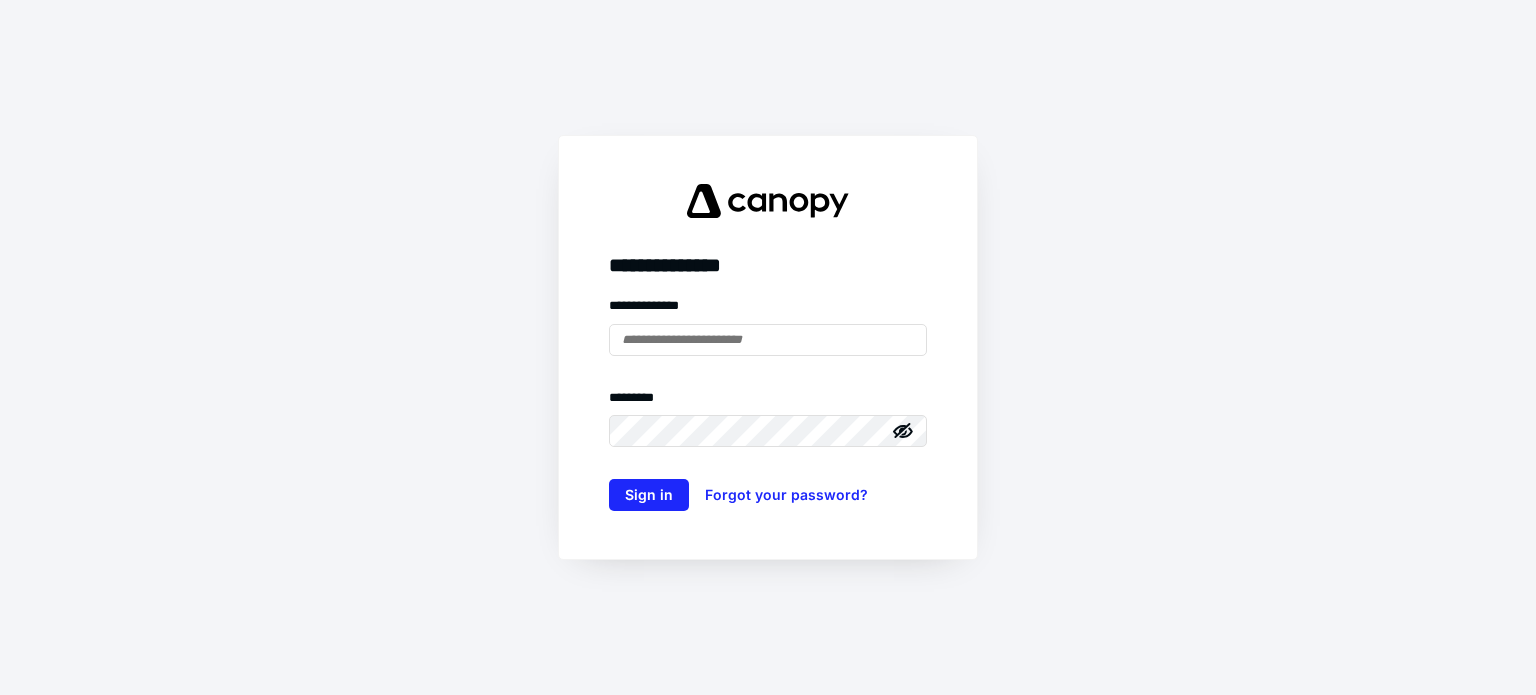 scroll, scrollTop: 0, scrollLeft: 0, axis: both 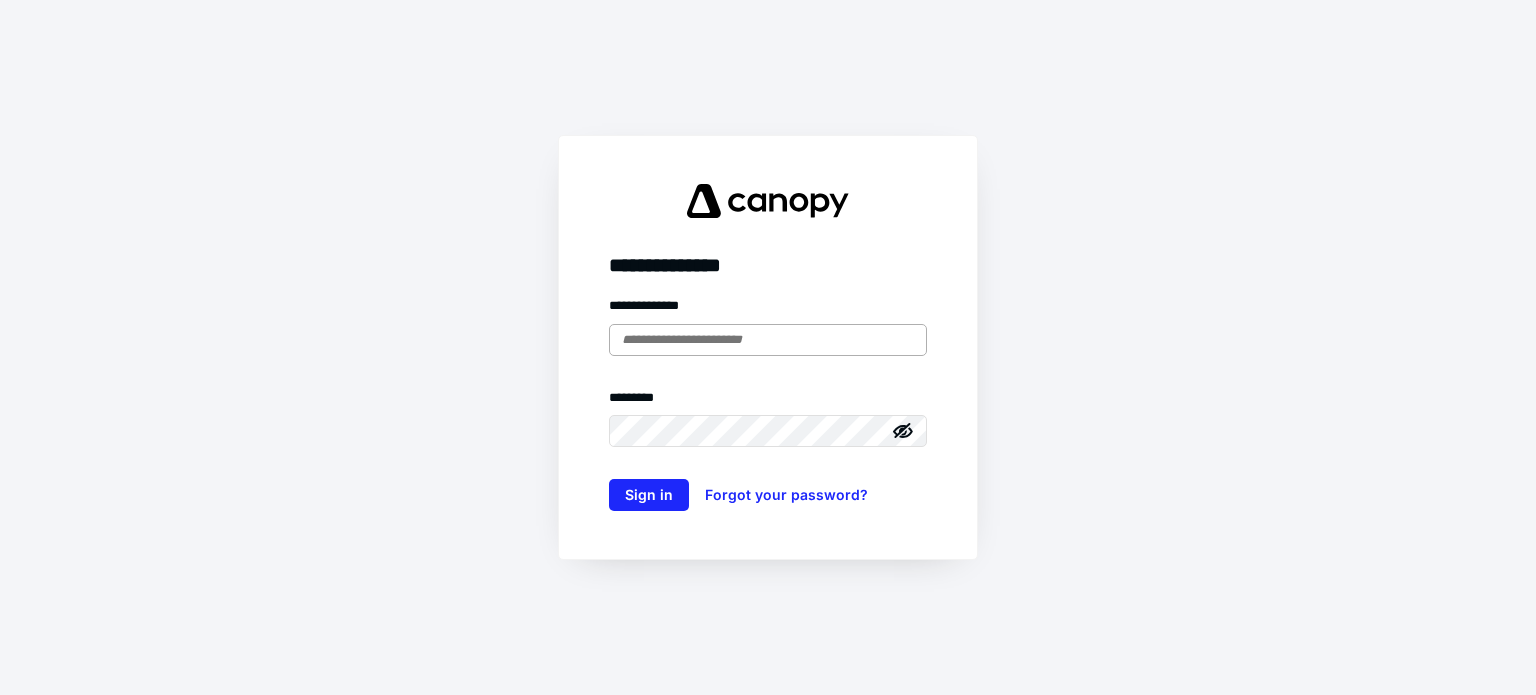 click at bounding box center (768, 340) 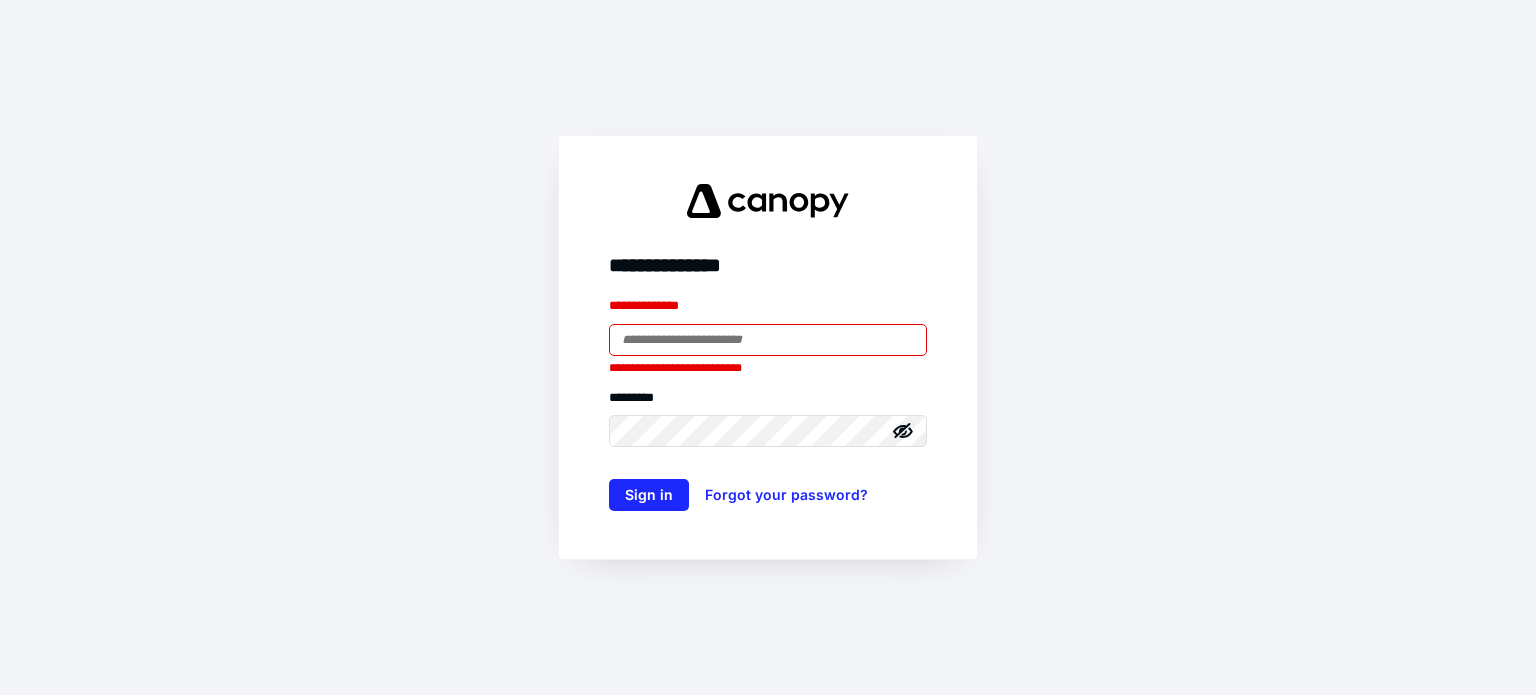 type on "**********" 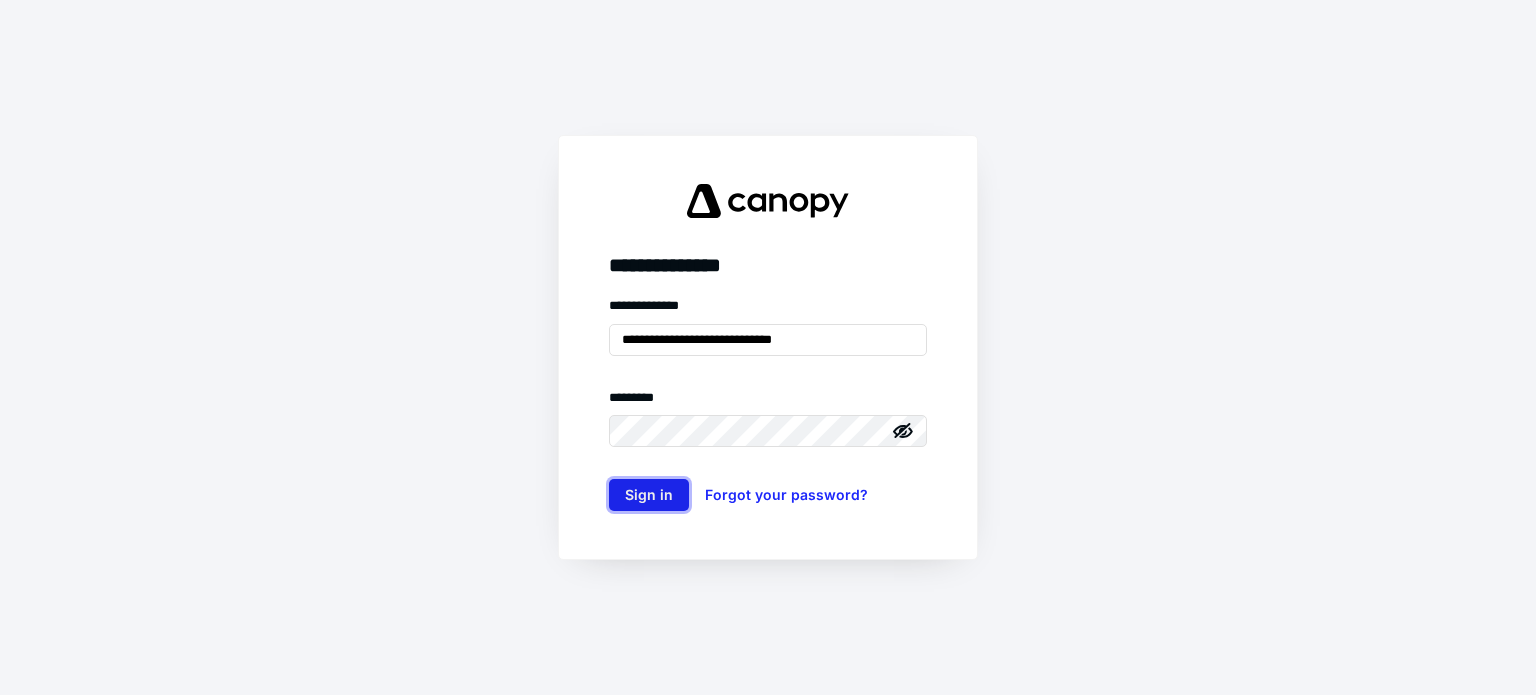 click on "Sign in" at bounding box center [649, 495] 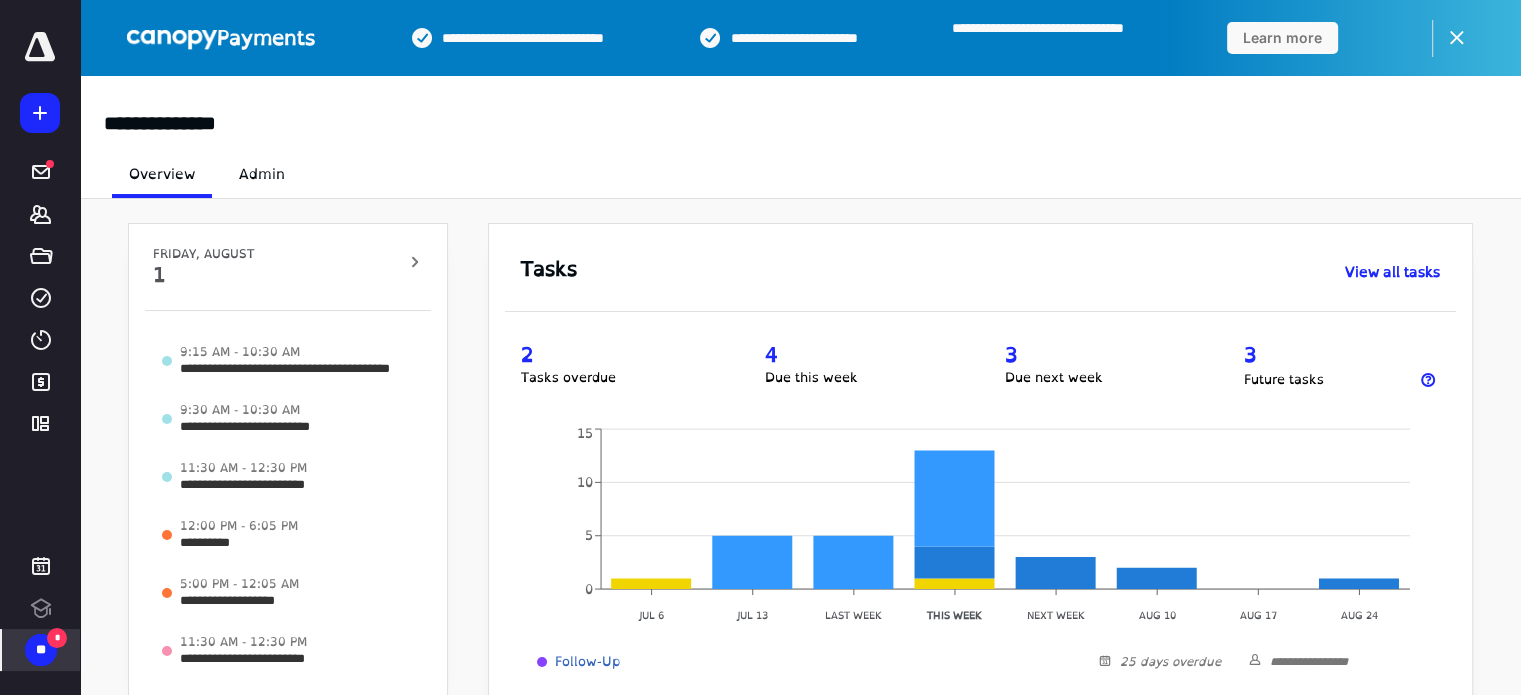 click on "** *" at bounding box center (41, 650) 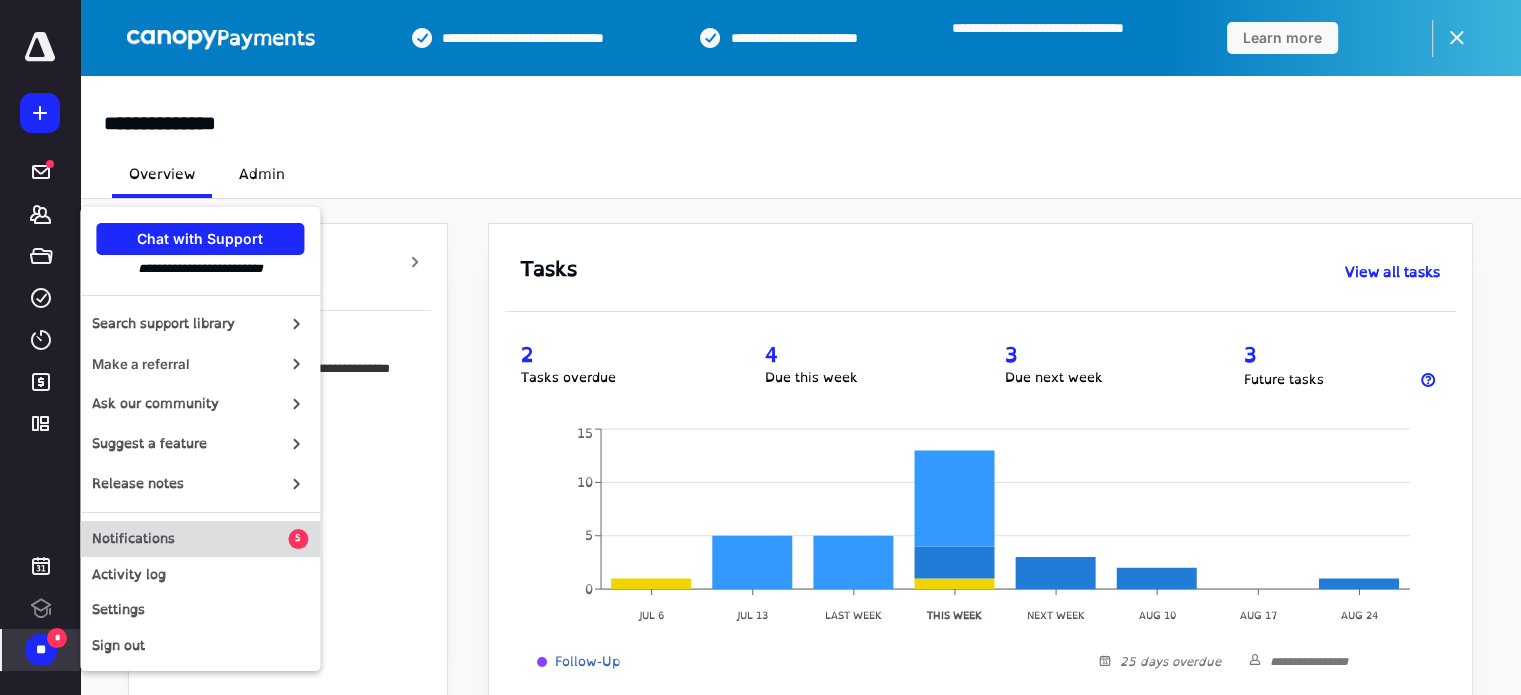 click on "Notifications" at bounding box center [190, 539] 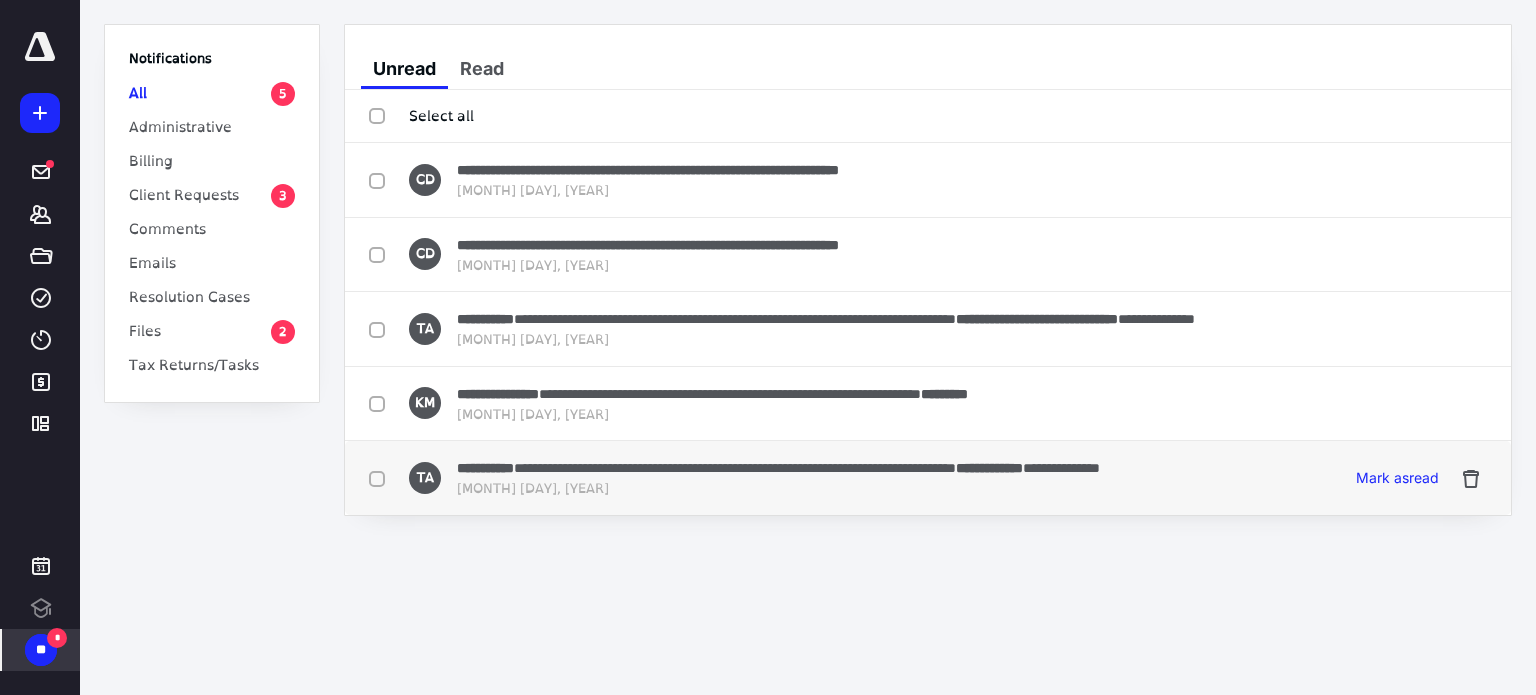 click on "**********" at bounding box center (989, 468) 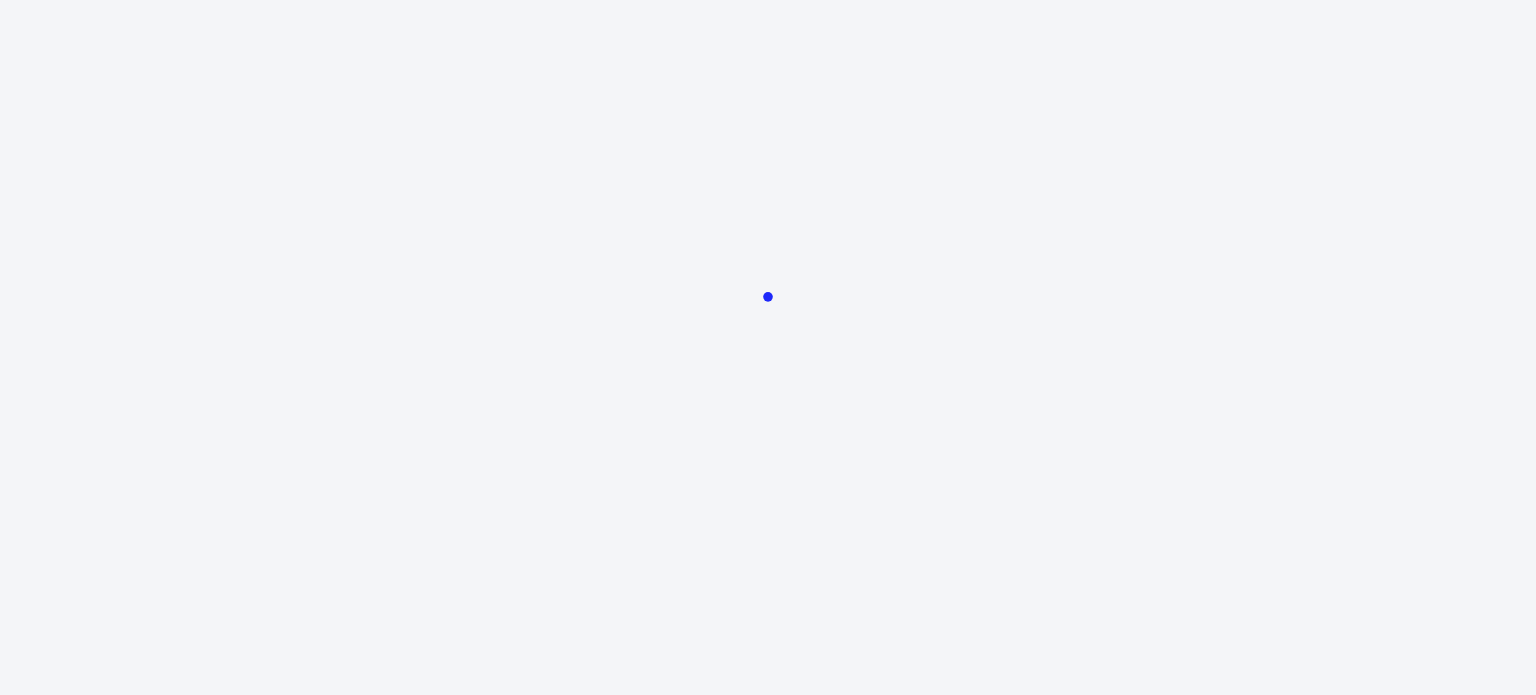 scroll, scrollTop: 0, scrollLeft: 0, axis: both 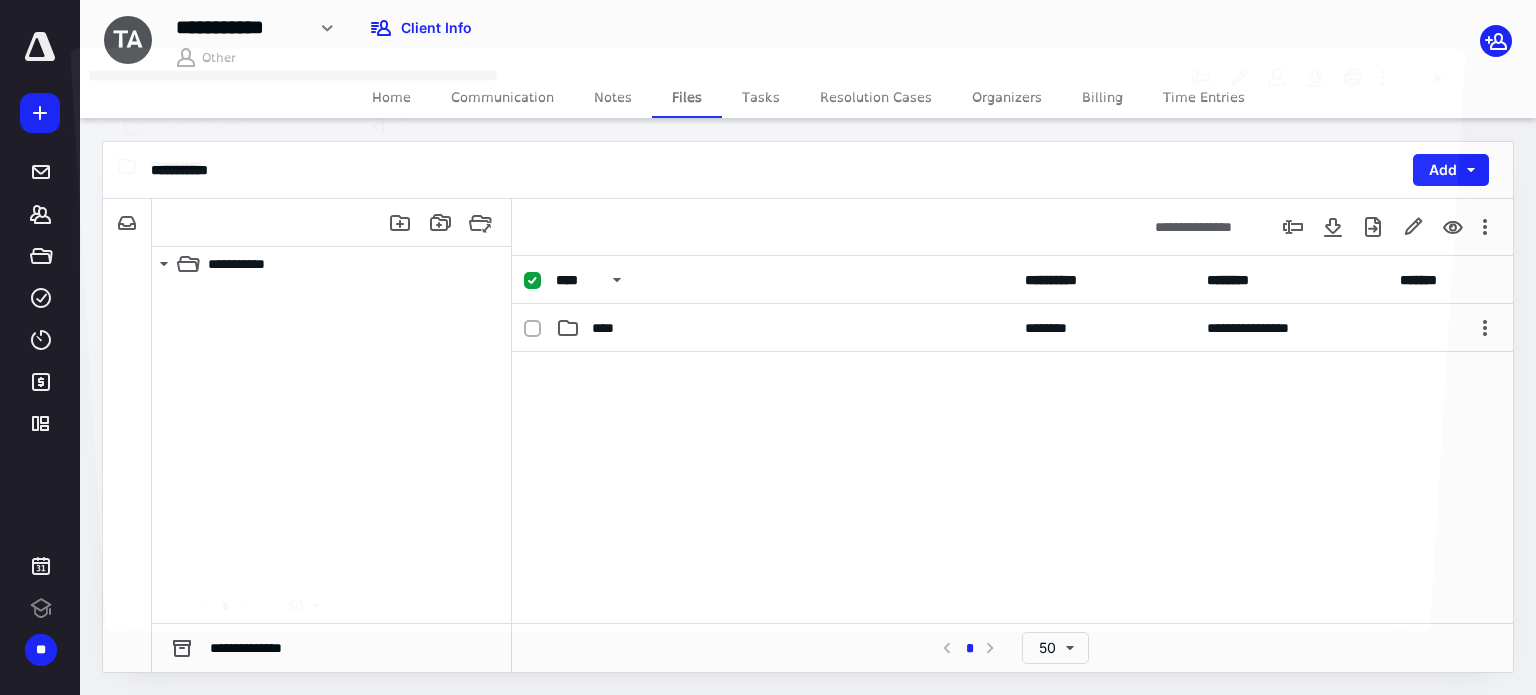 checkbox on "false" 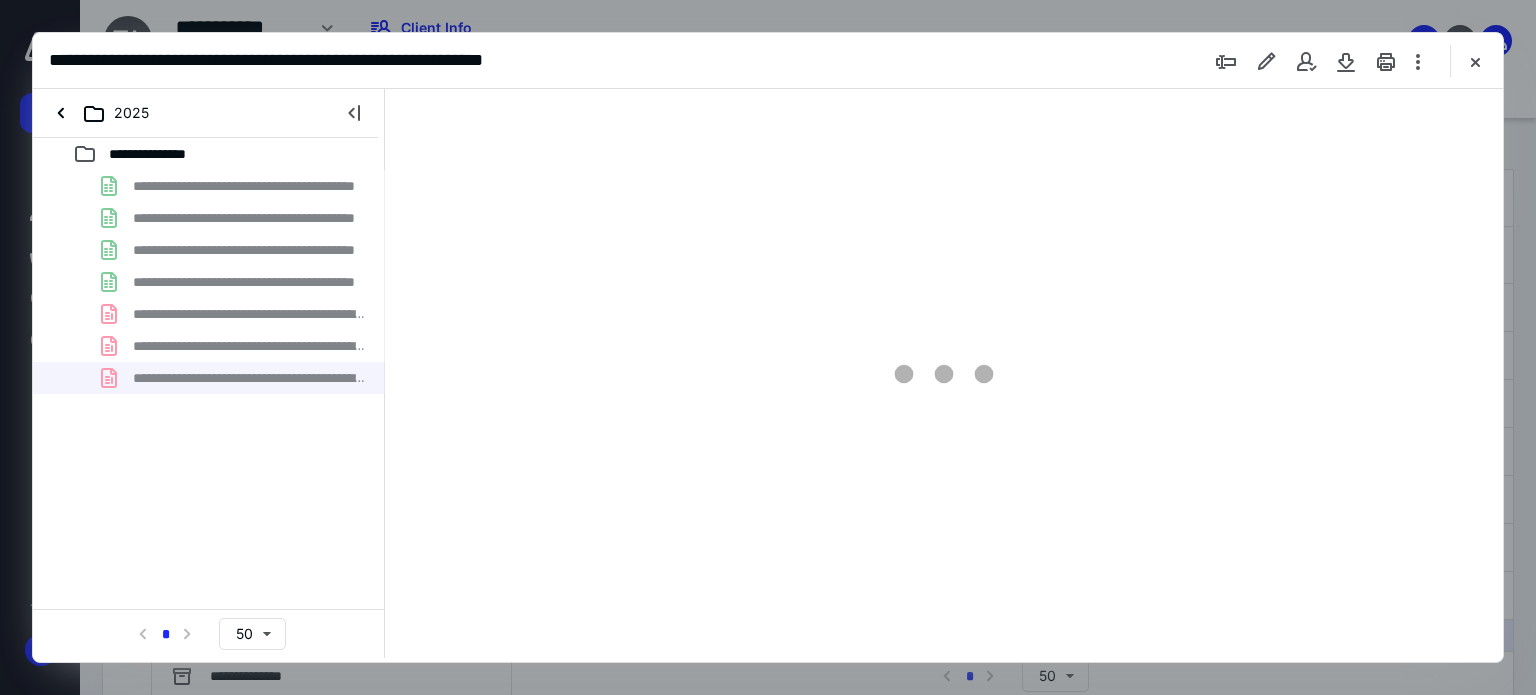 scroll, scrollTop: 0, scrollLeft: 0, axis: both 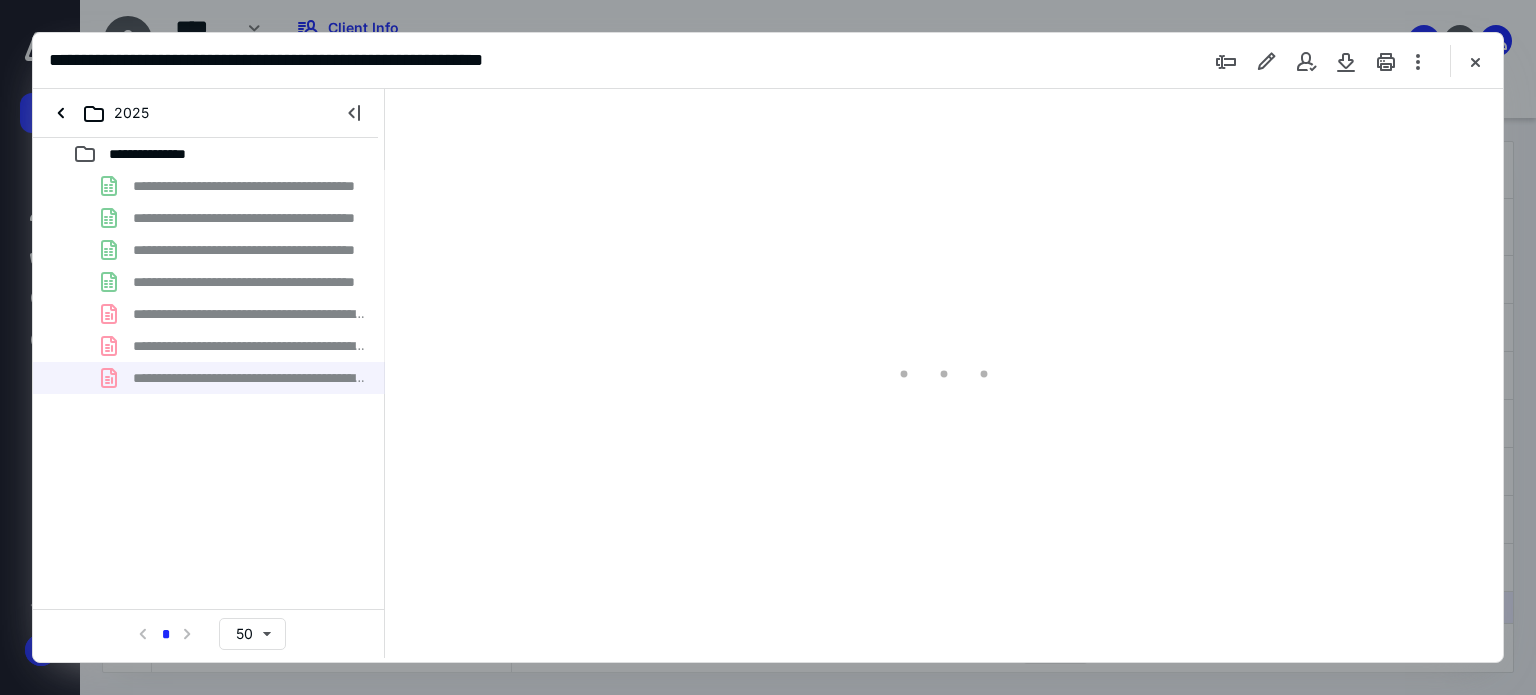 type on "80" 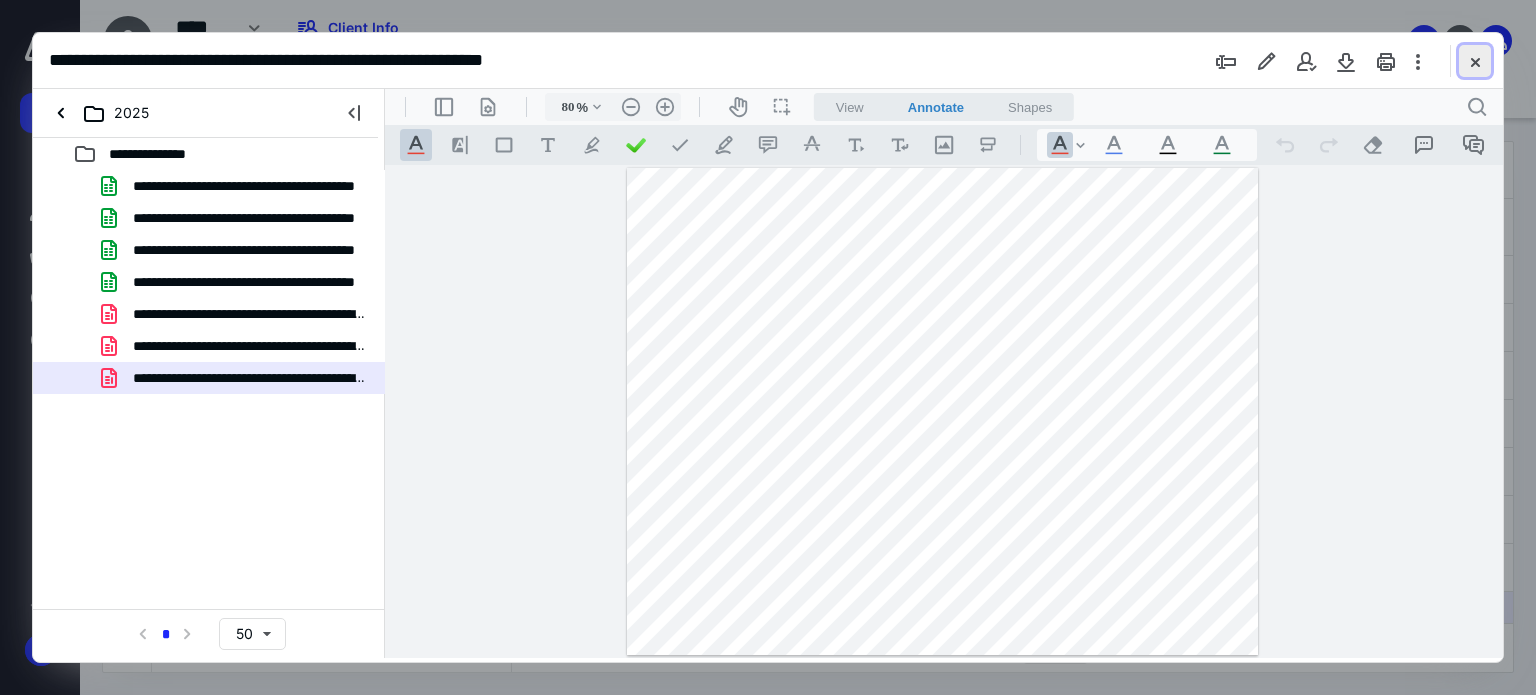 click at bounding box center (1475, 61) 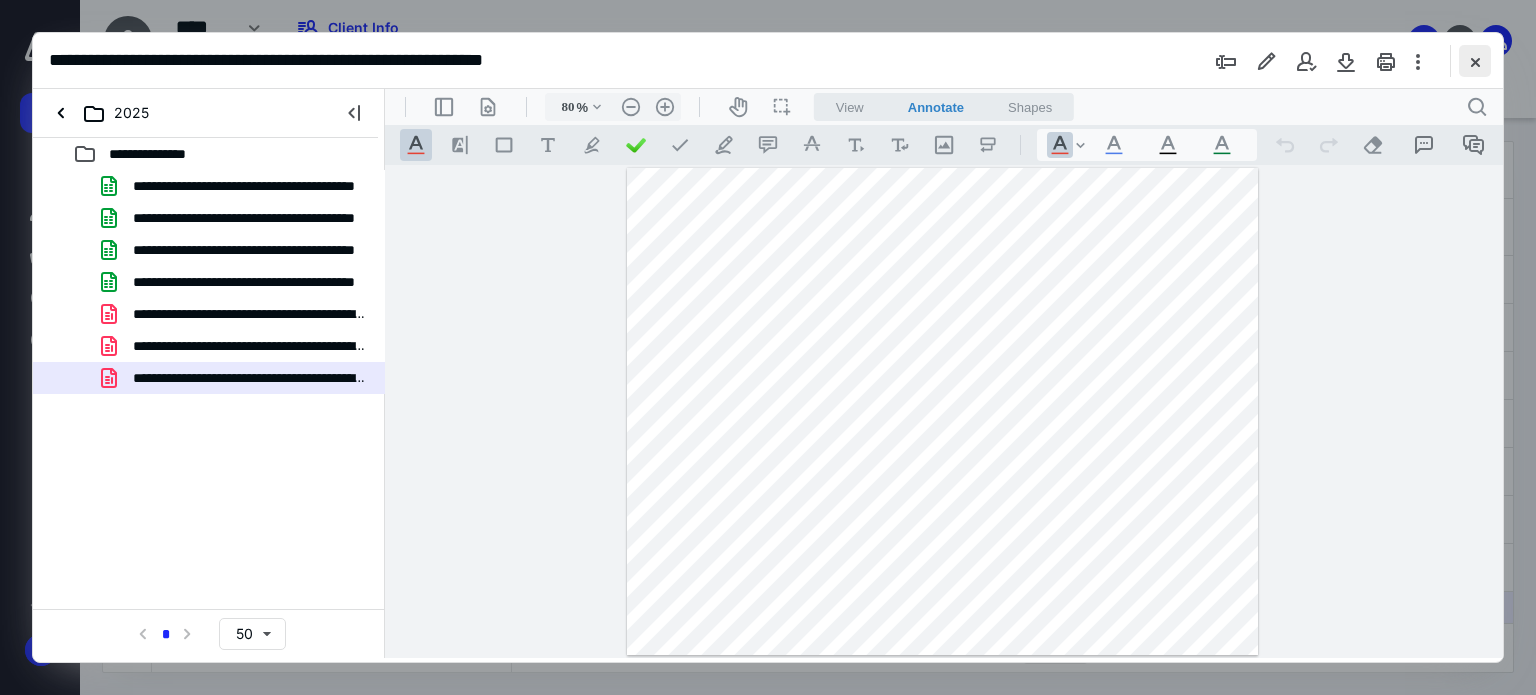 checkbox on "false" 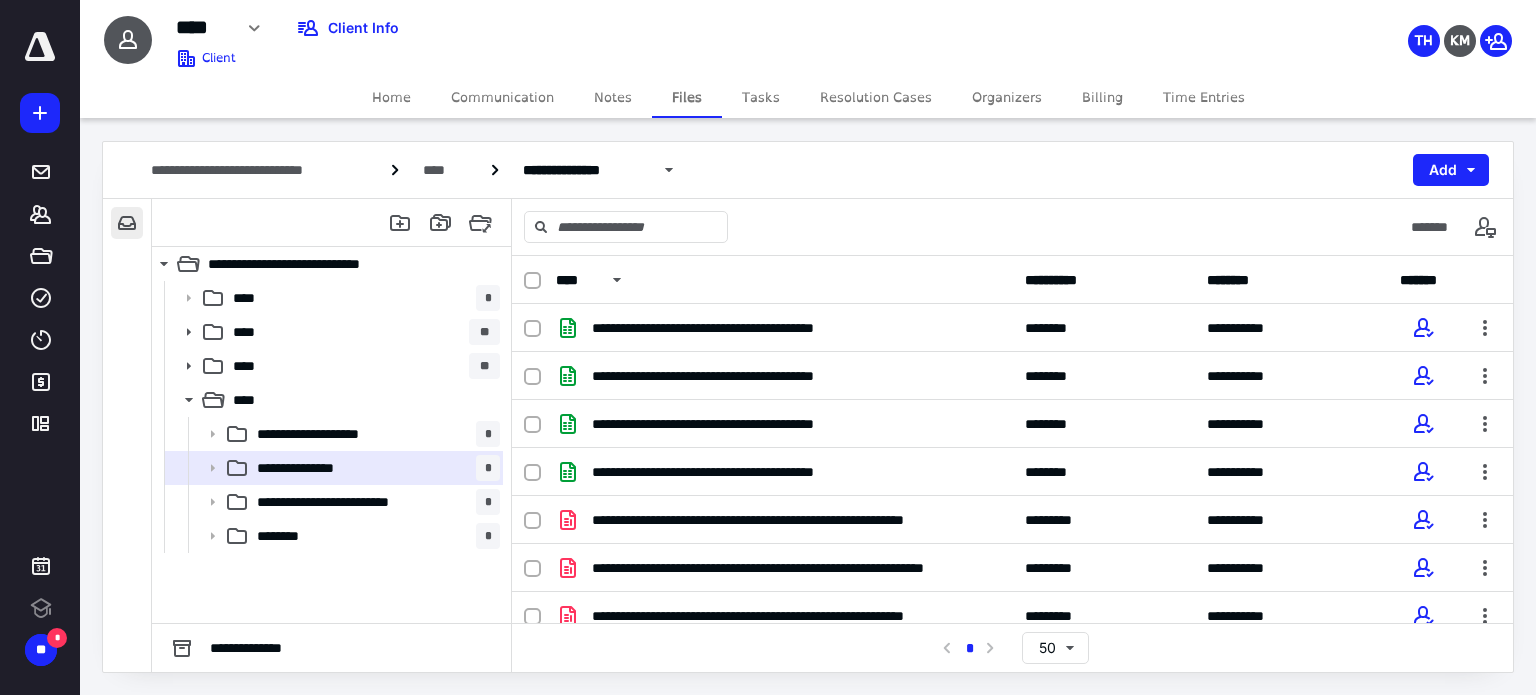 click at bounding box center [127, 223] 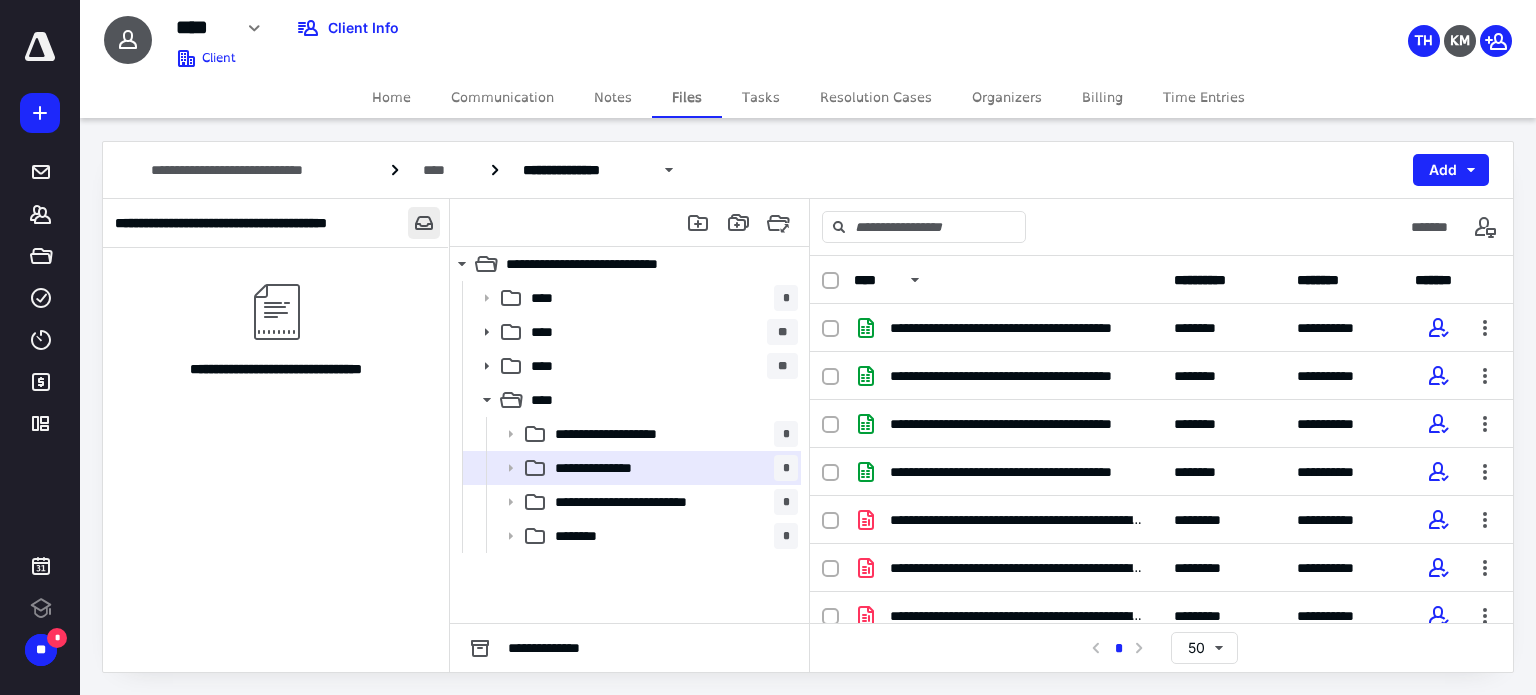 click at bounding box center [424, 223] 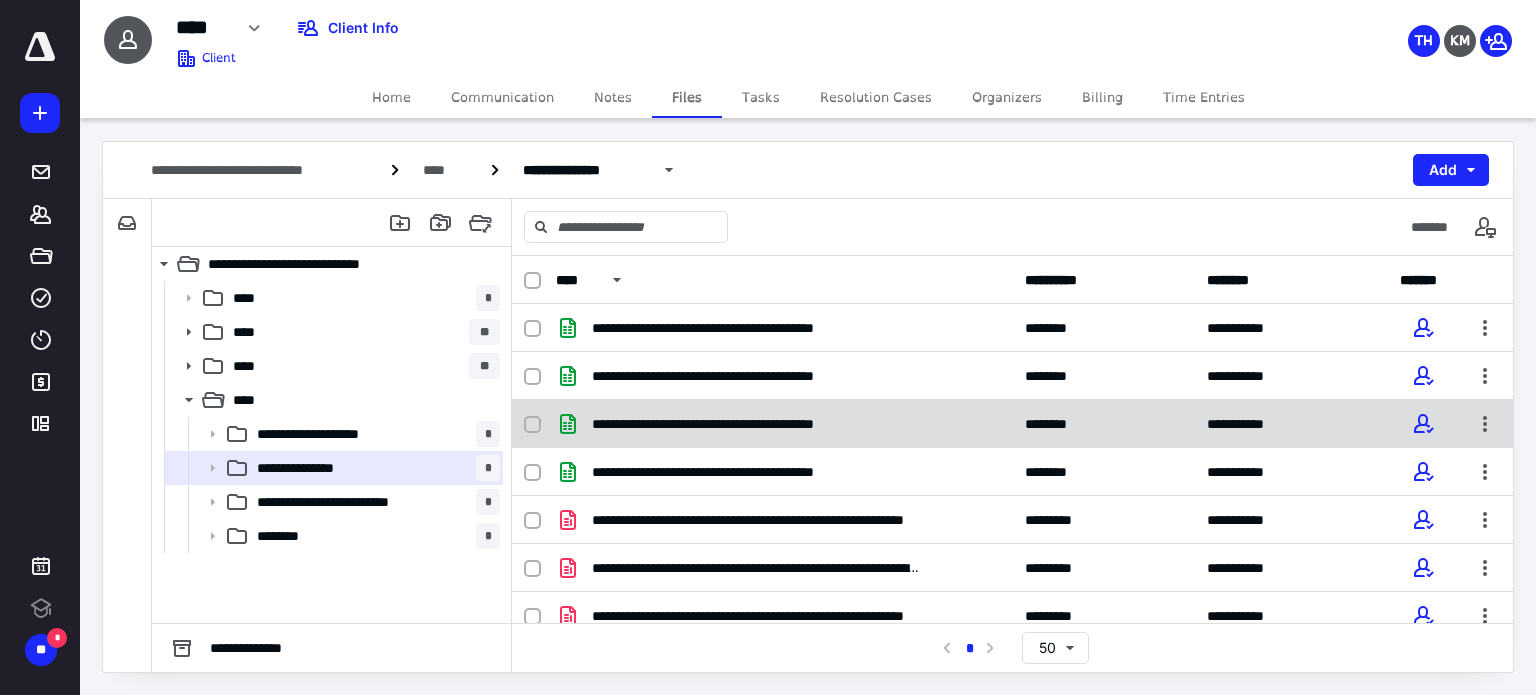 scroll, scrollTop: 14, scrollLeft: 0, axis: vertical 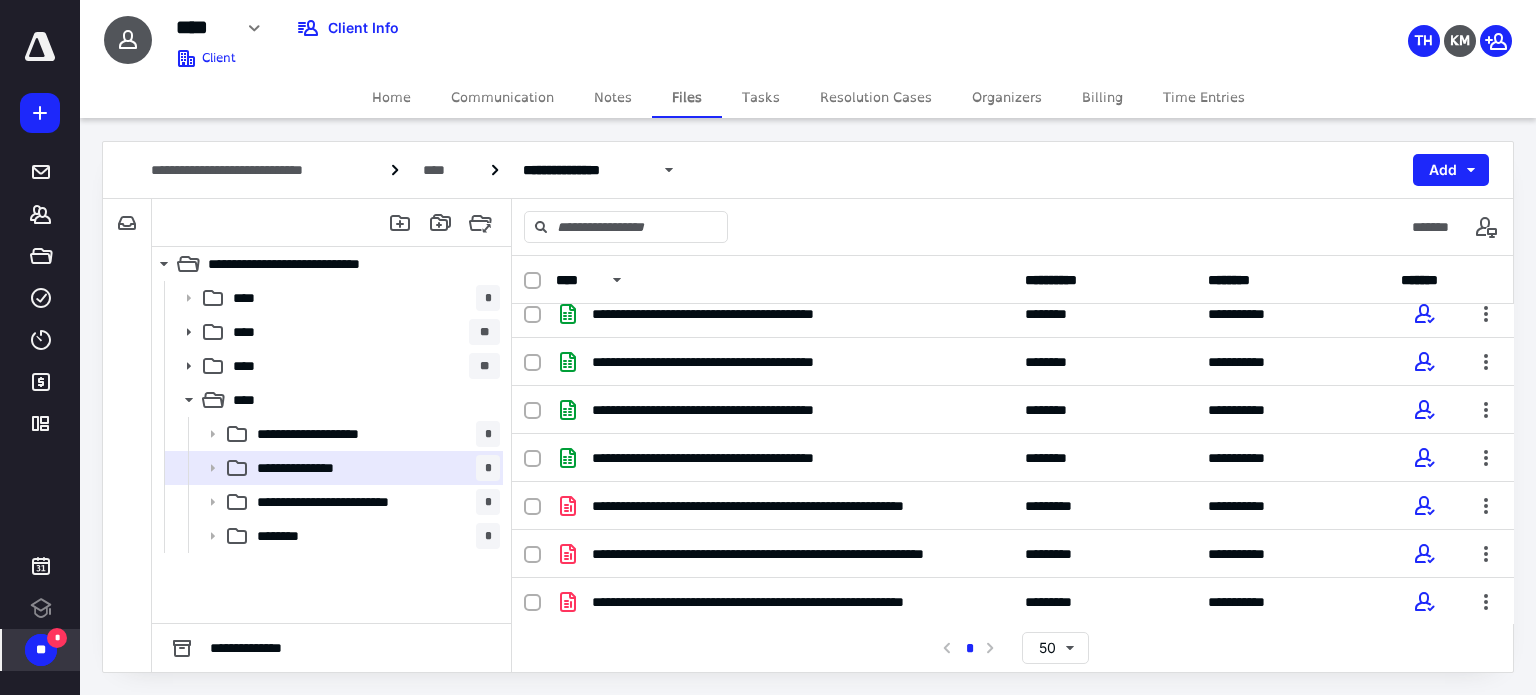 click on "*" at bounding box center (57, 638) 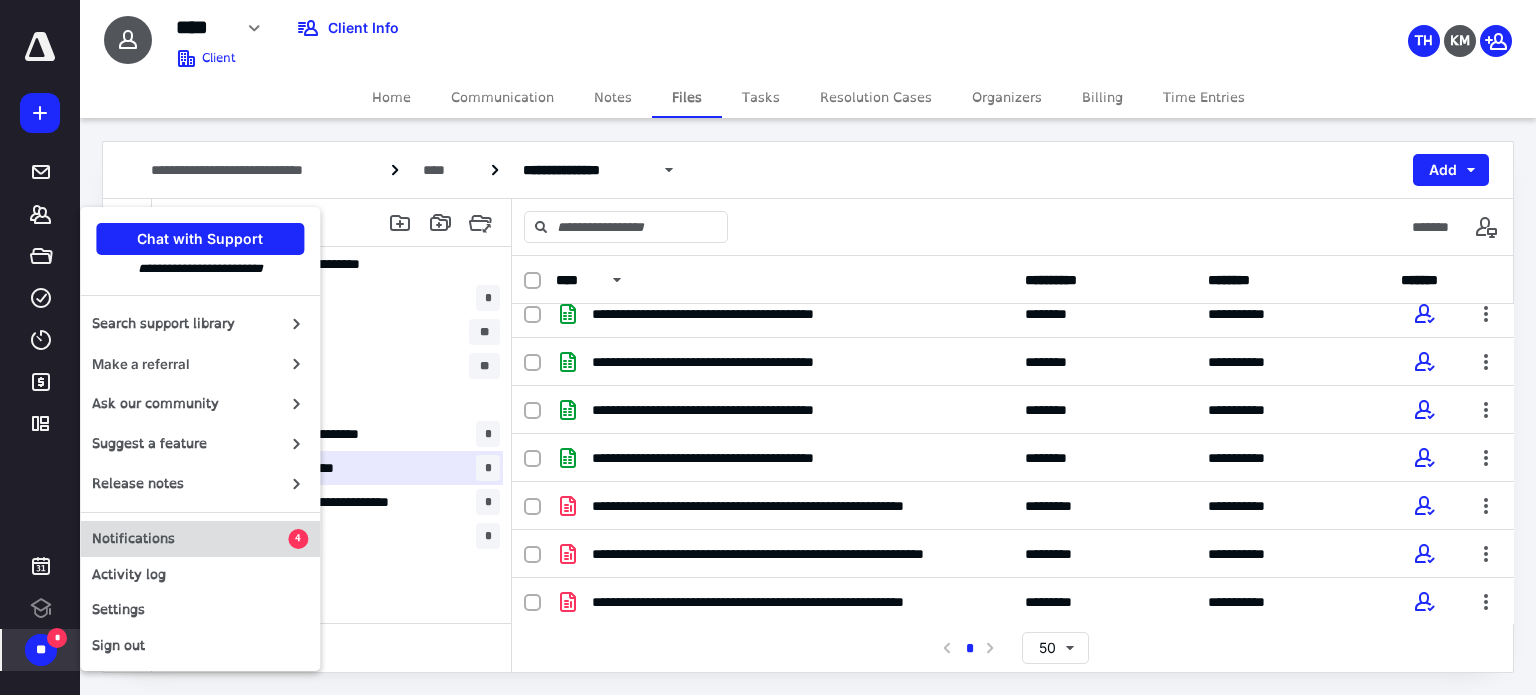 click on "Notifications" at bounding box center [190, 539] 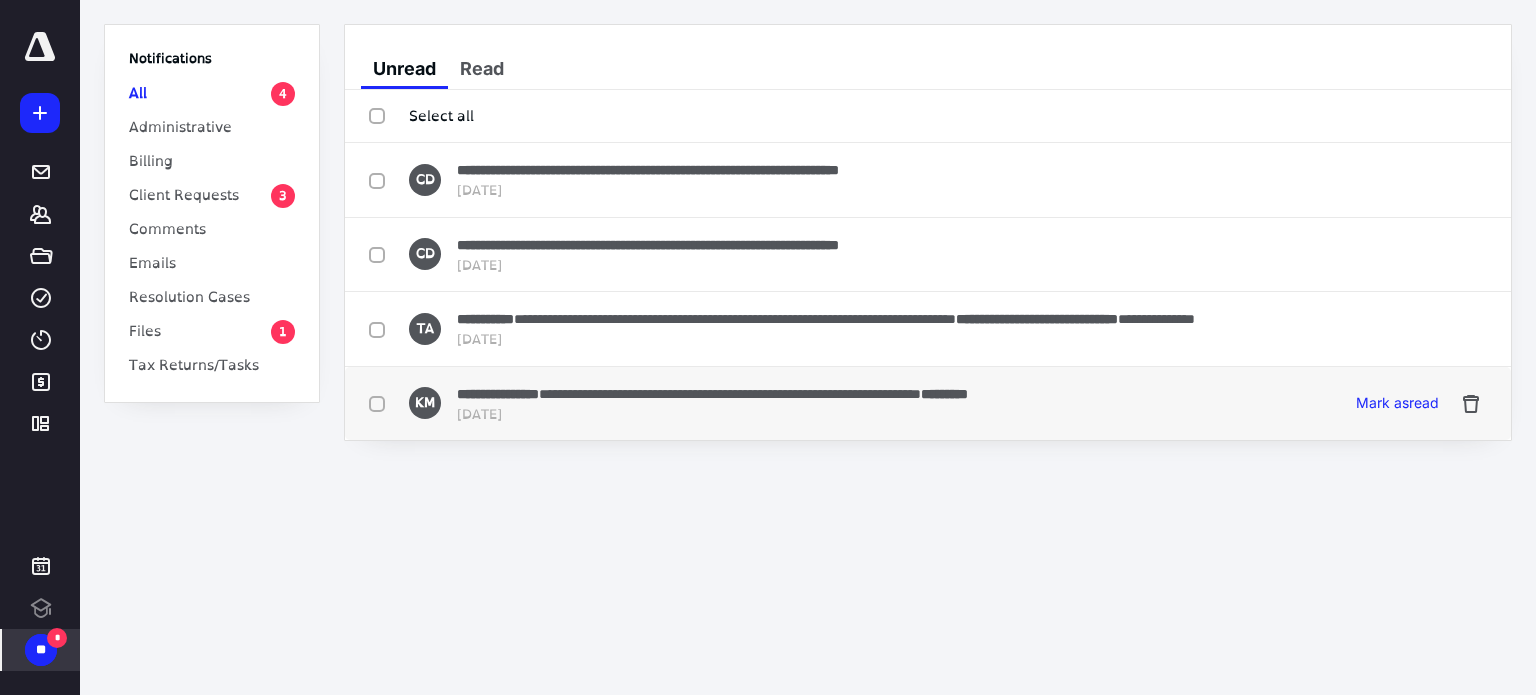 click on "**********" at bounding box center (730, 394) 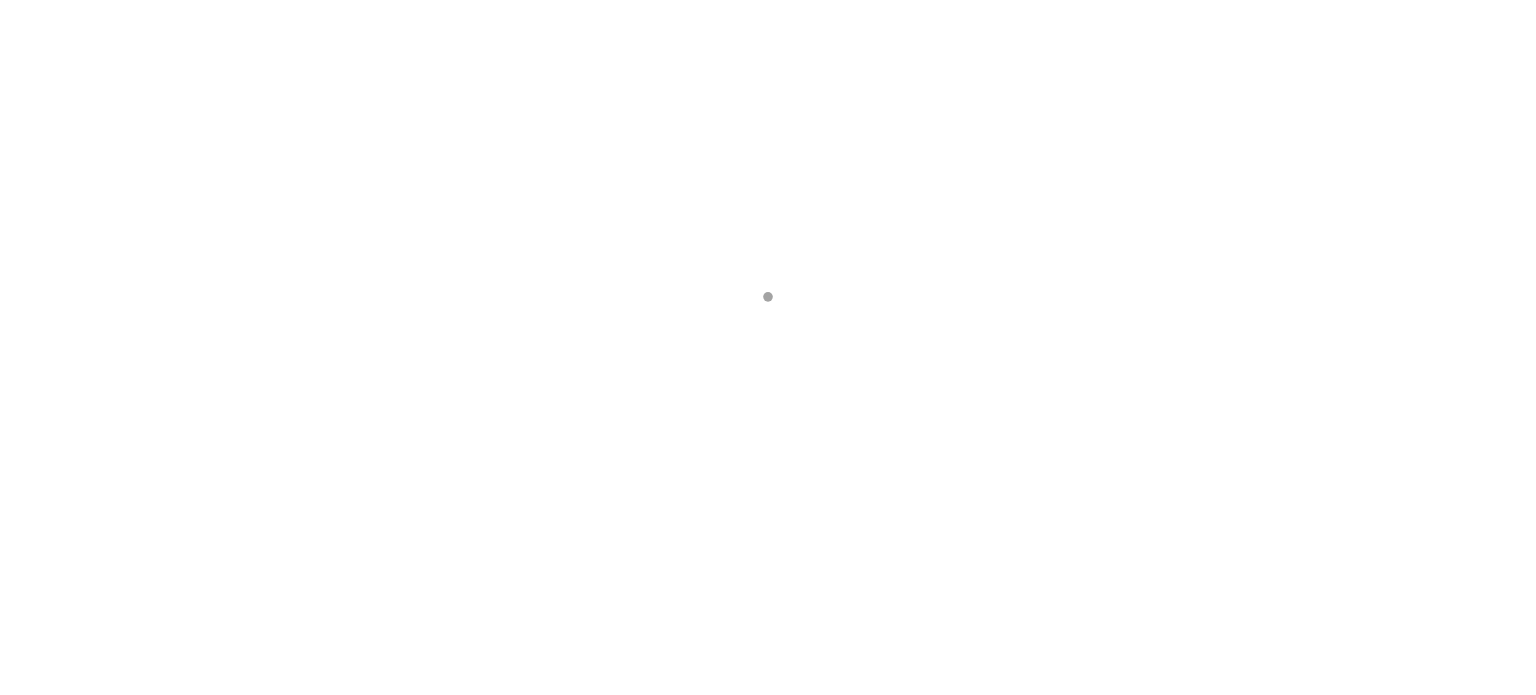 scroll, scrollTop: 0, scrollLeft: 0, axis: both 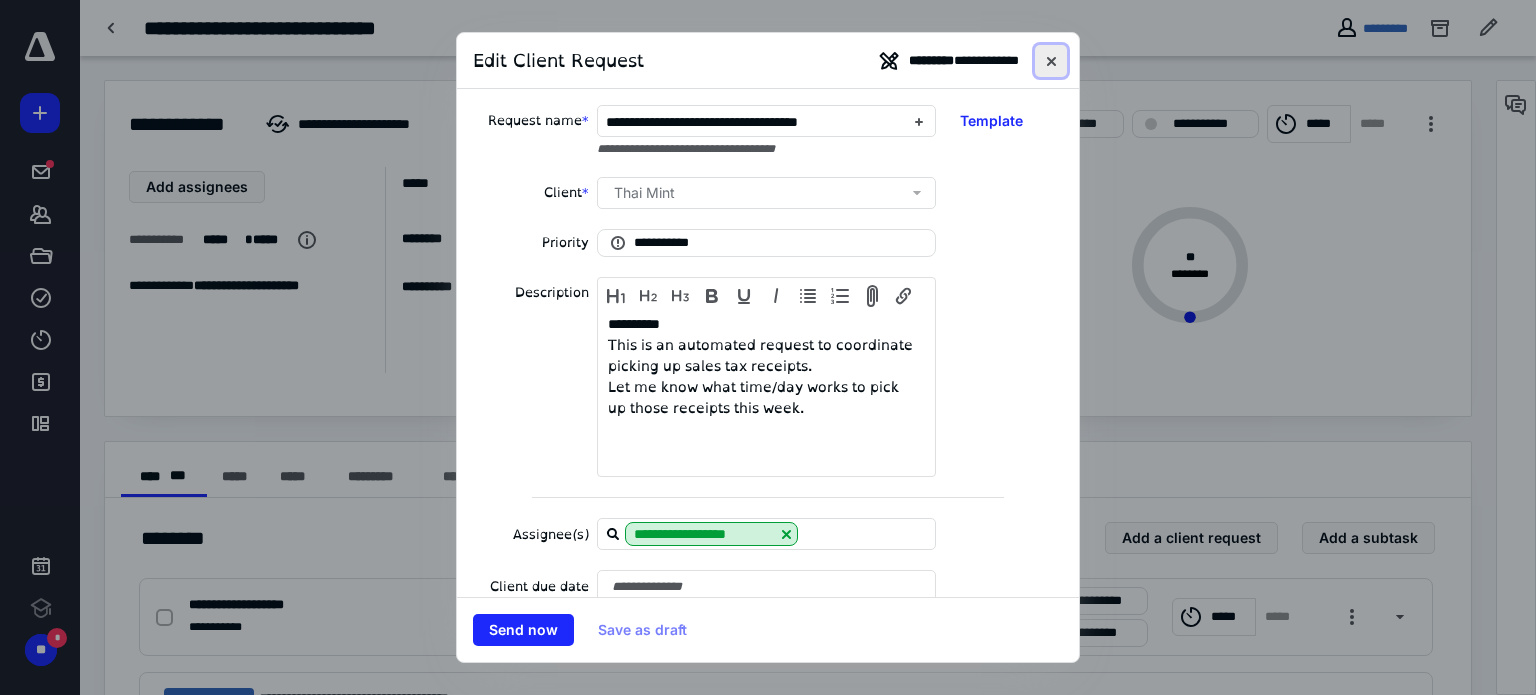 click at bounding box center [1051, 61] 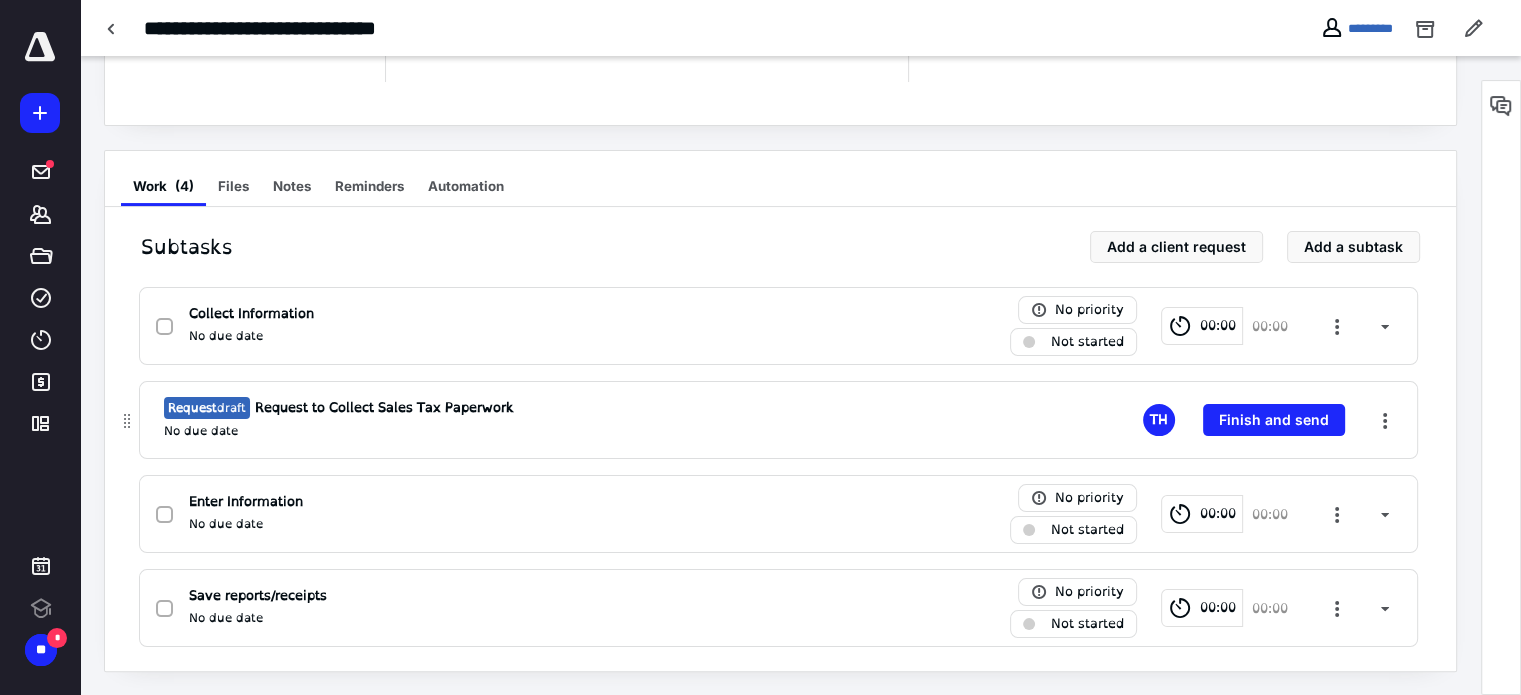 scroll, scrollTop: 0, scrollLeft: 0, axis: both 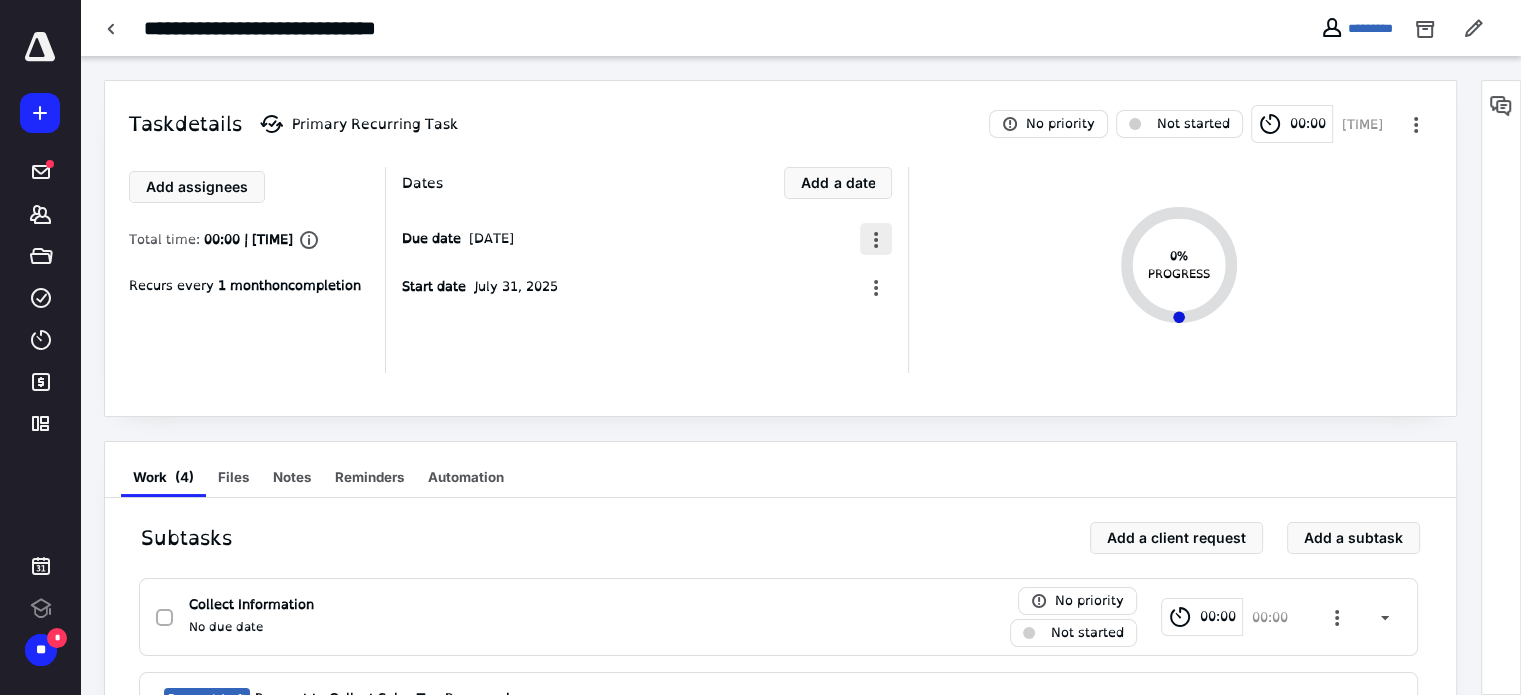 click at bounding box center (876, 239) 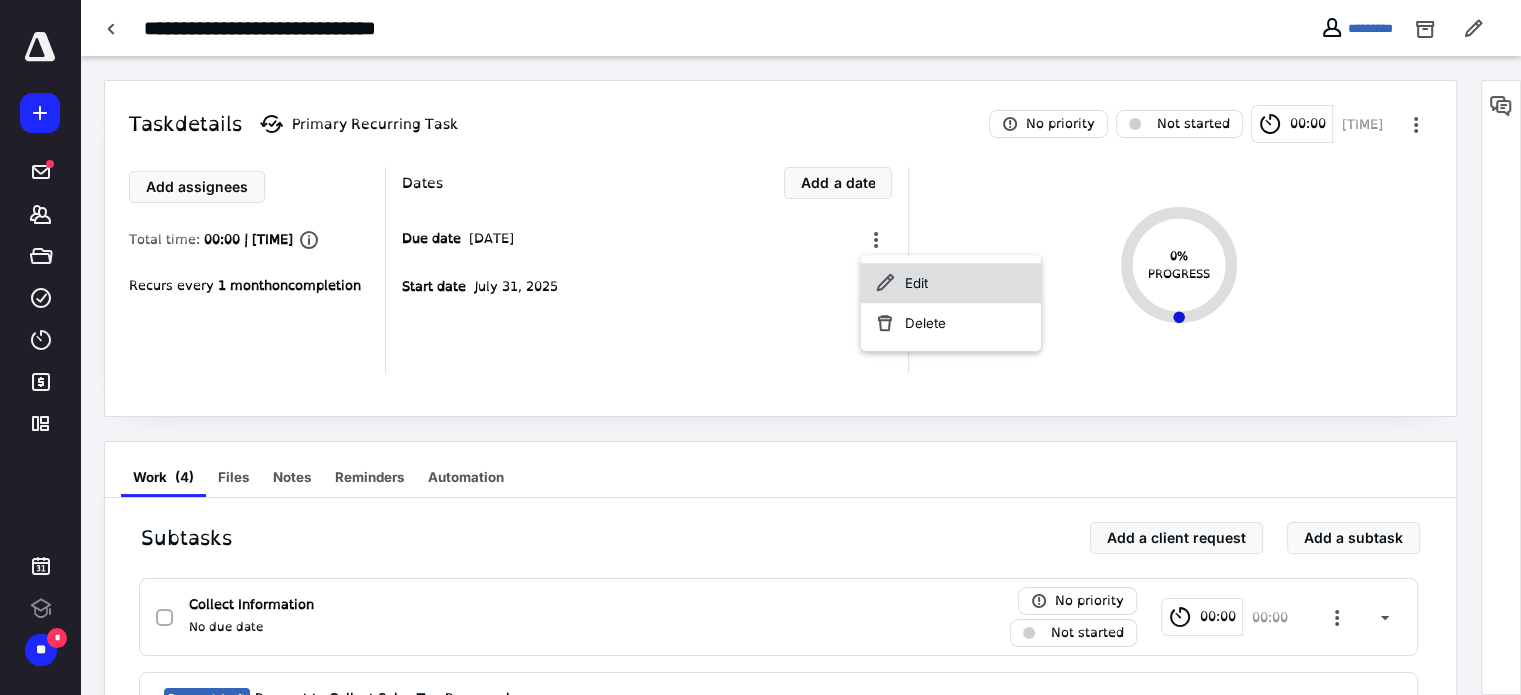 click 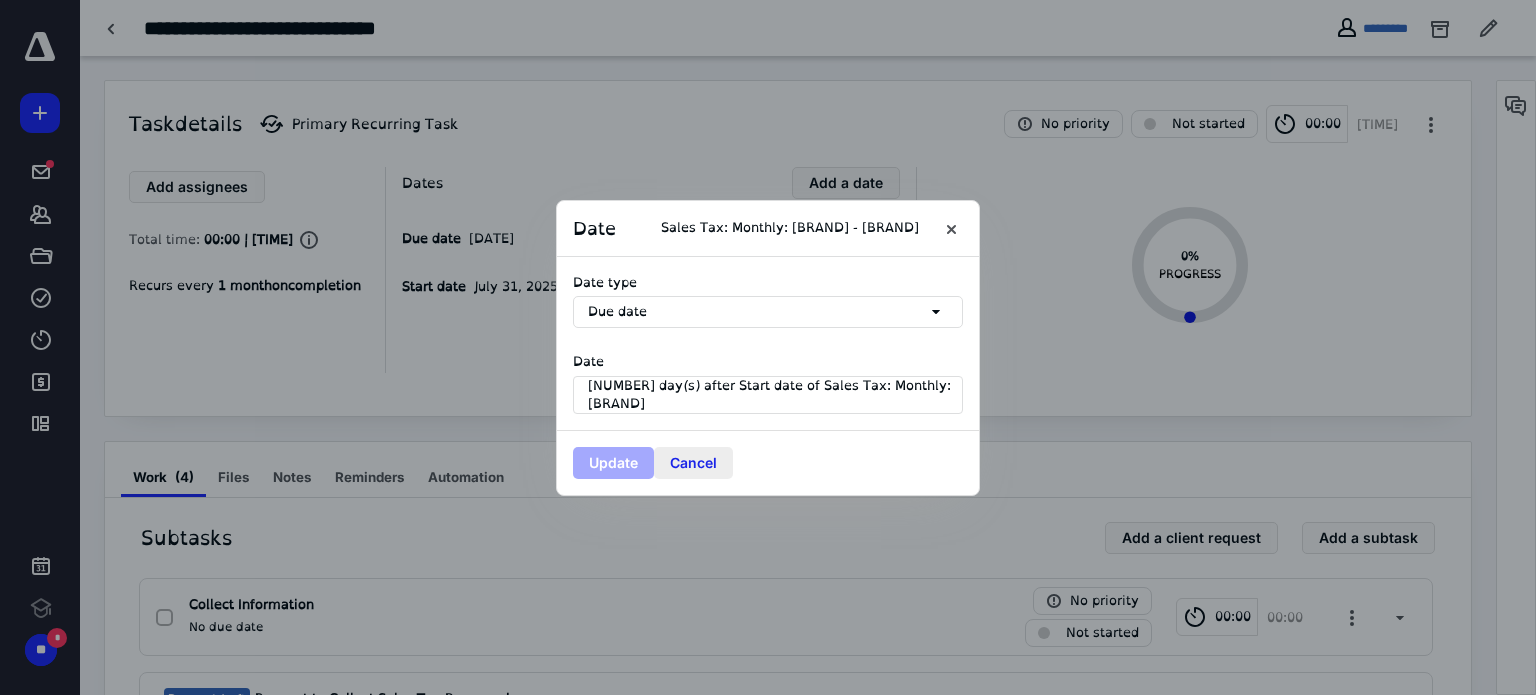 click on "Cancel" at bounding box center [693, 463] 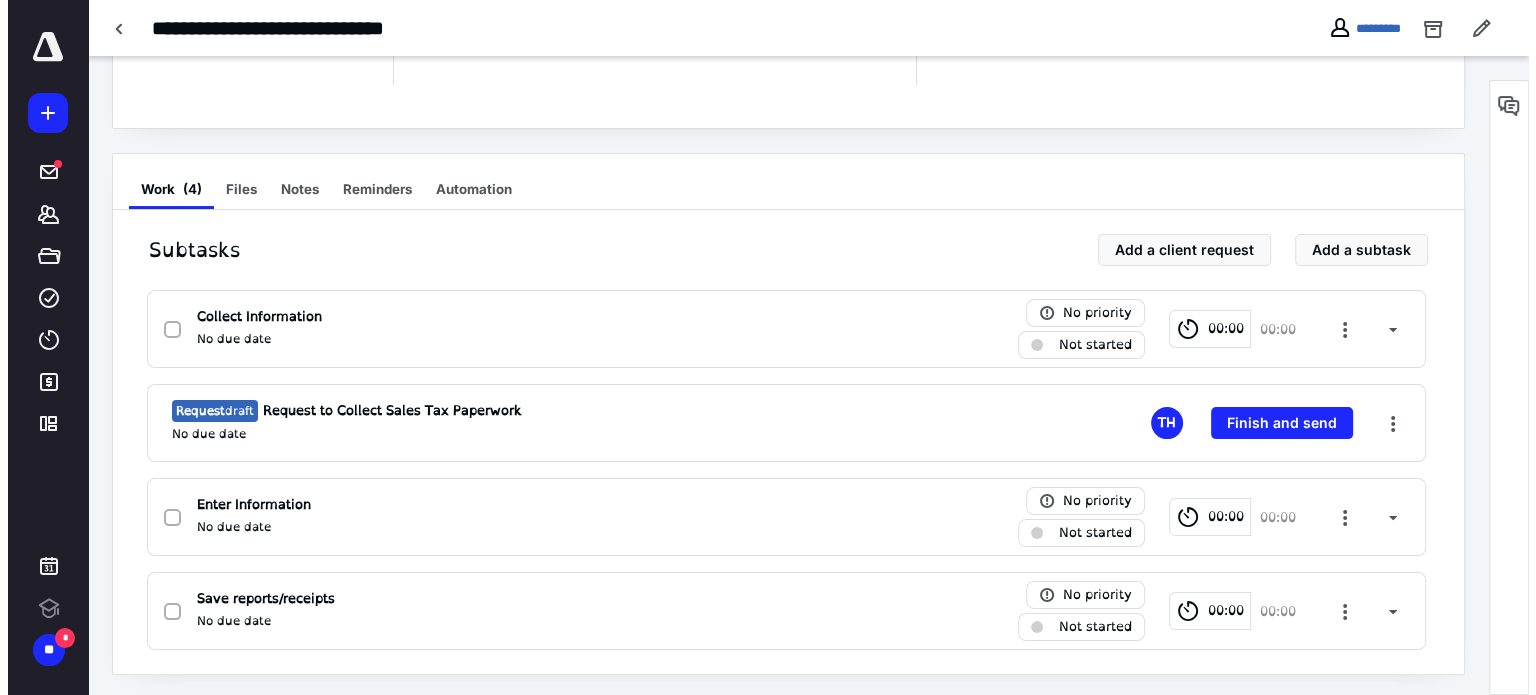 scroll, scrollTop: 291, scrollLeft: 0, axis: vertical 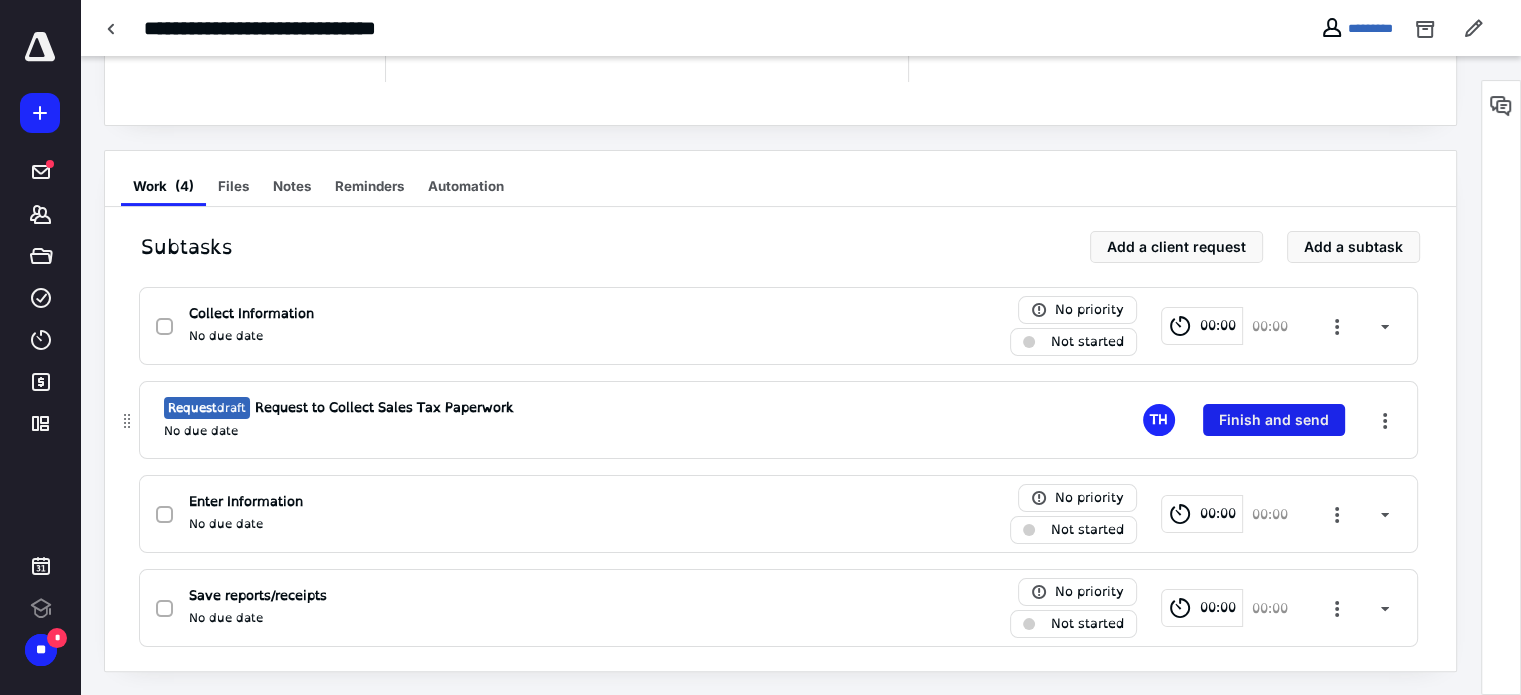click on "Finish and send" at bounding box center (1274, 420) 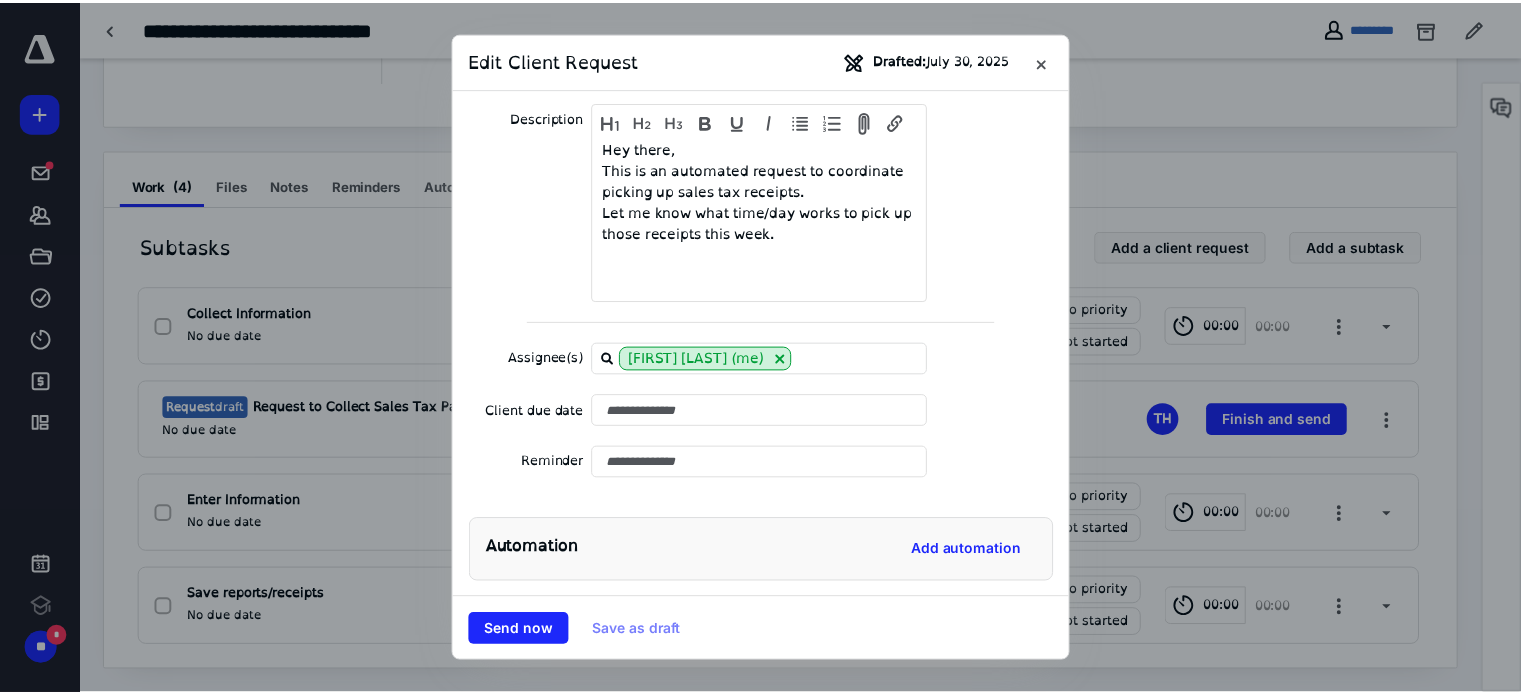 scroll, scrollTop: 192, scrollLeft: 0, axis: vertical 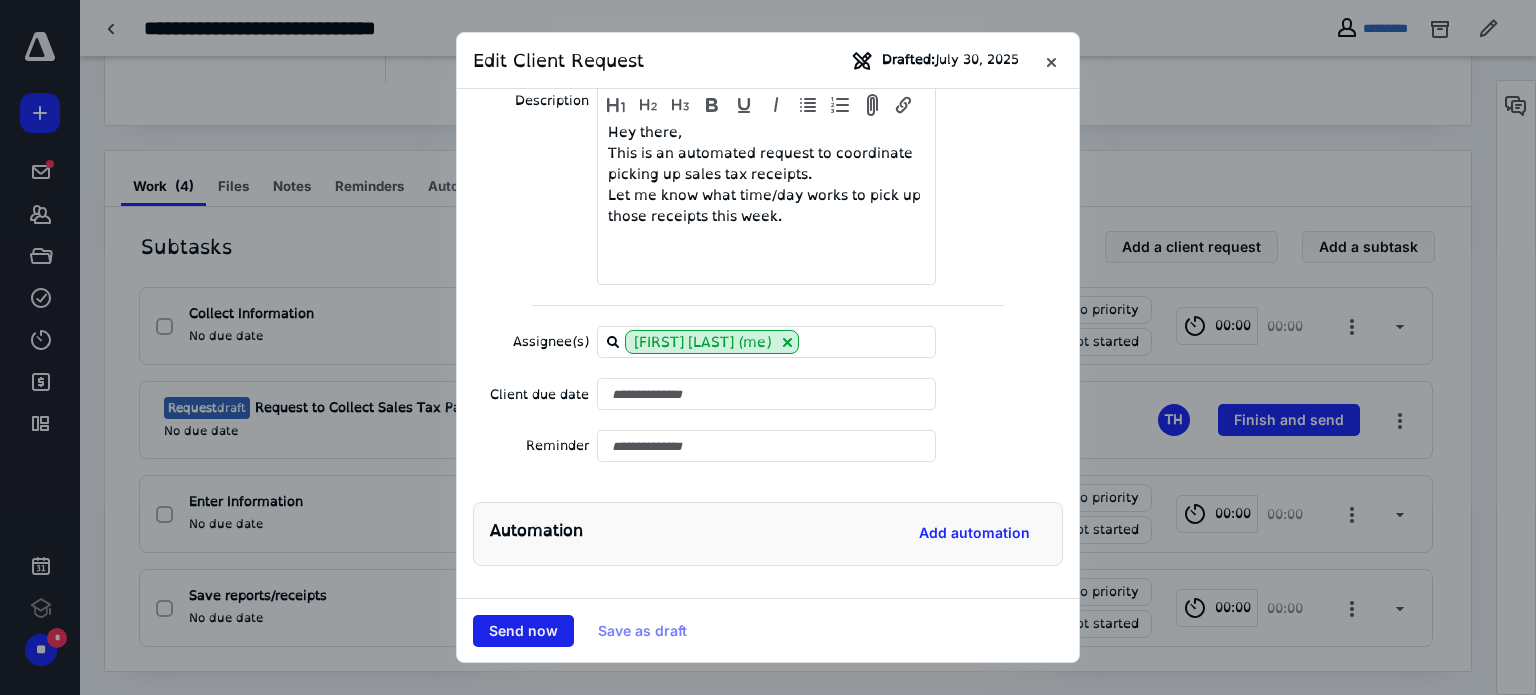 click on "Send now" at bounding box center [523, 631] 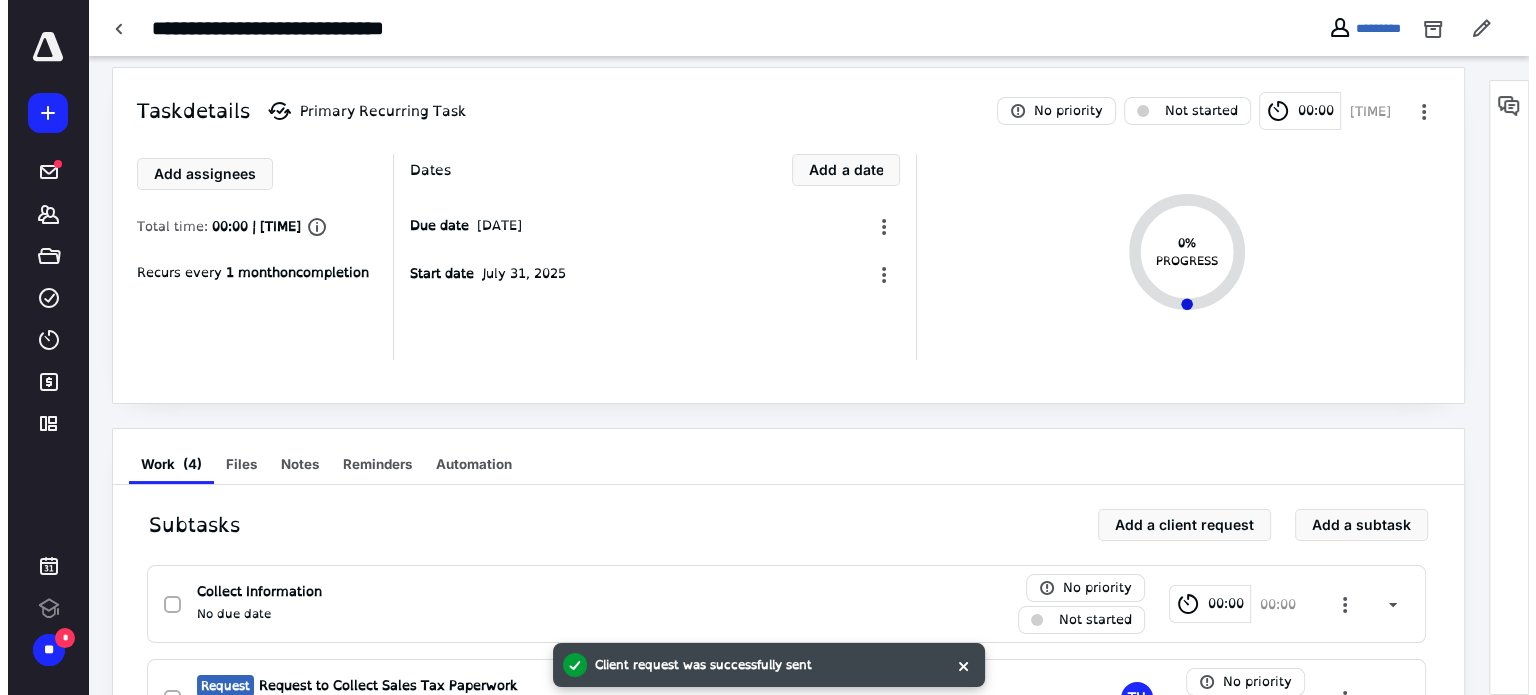 scroll, scrollTop: 0, scrollLeft: 0, axis: both 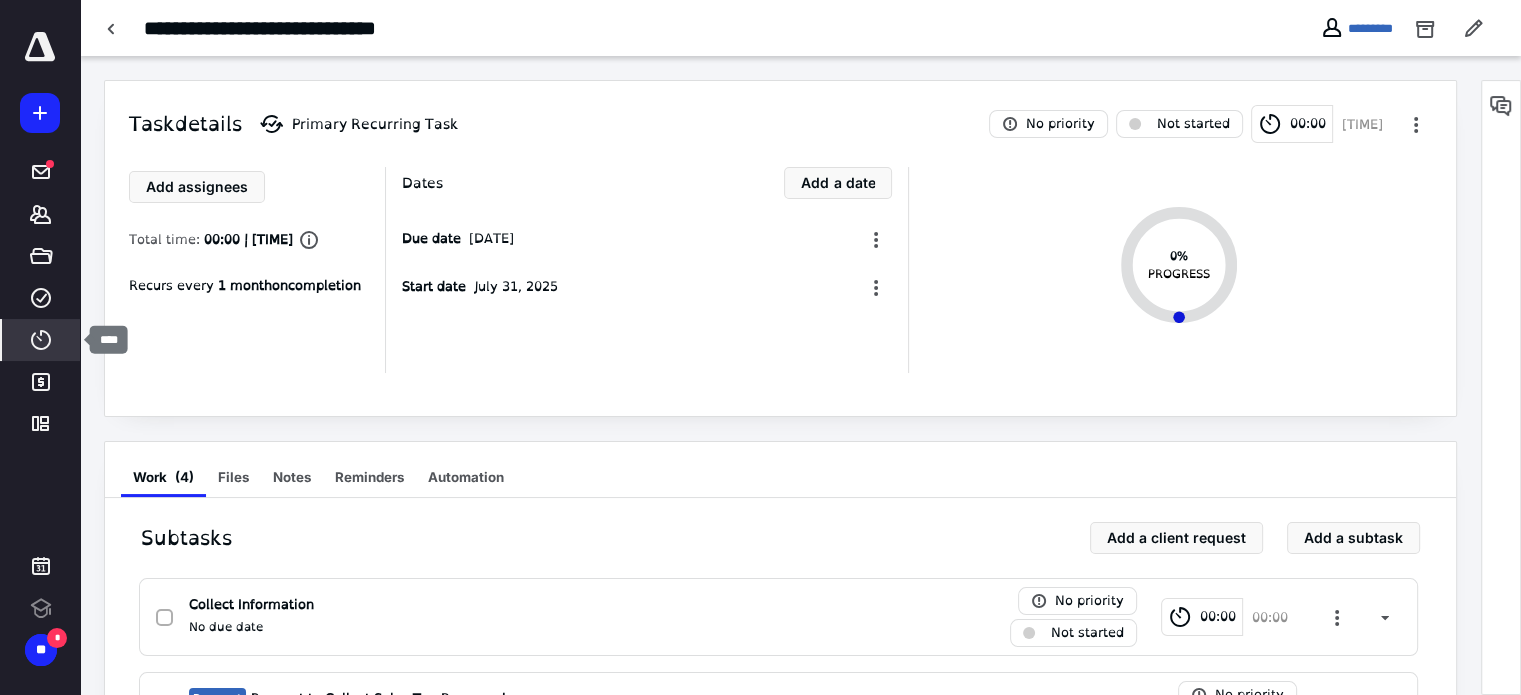 click 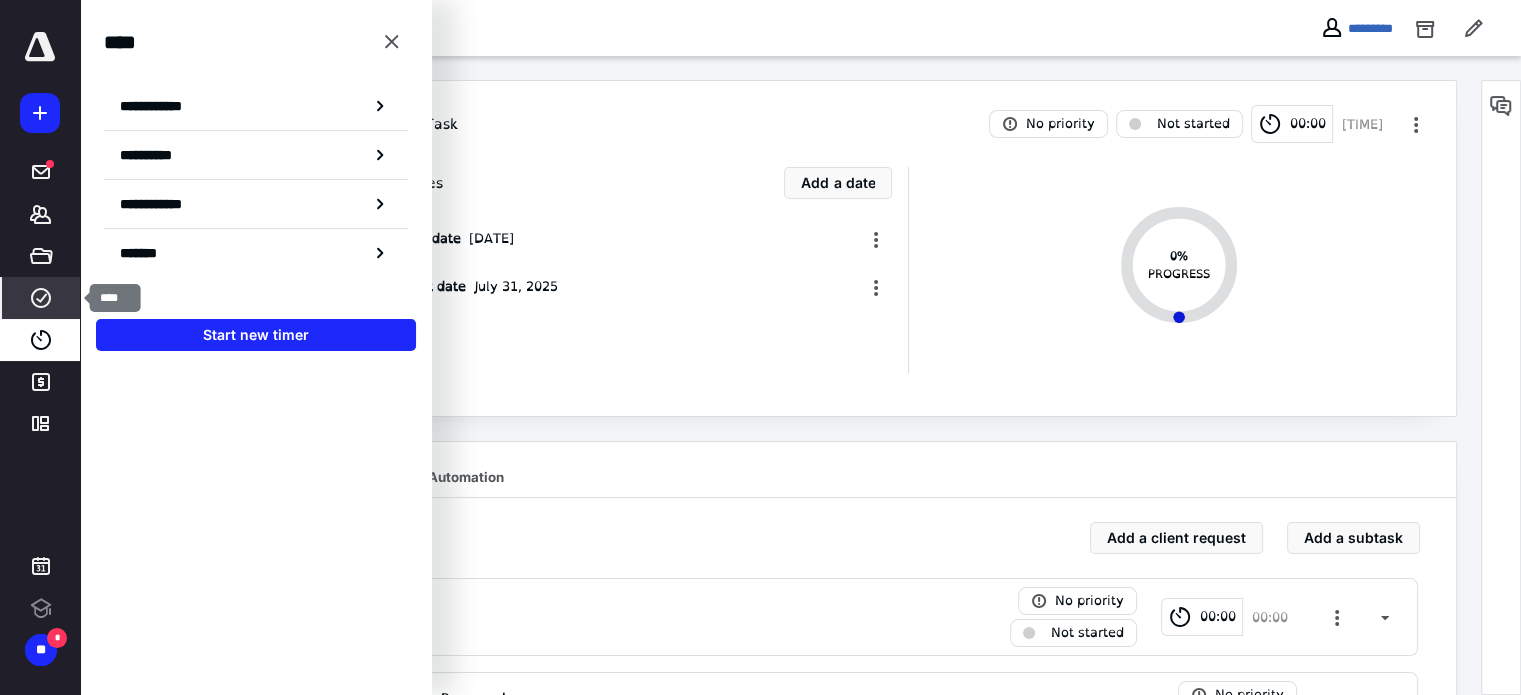 click on "****" at bounding box center (41, 298) 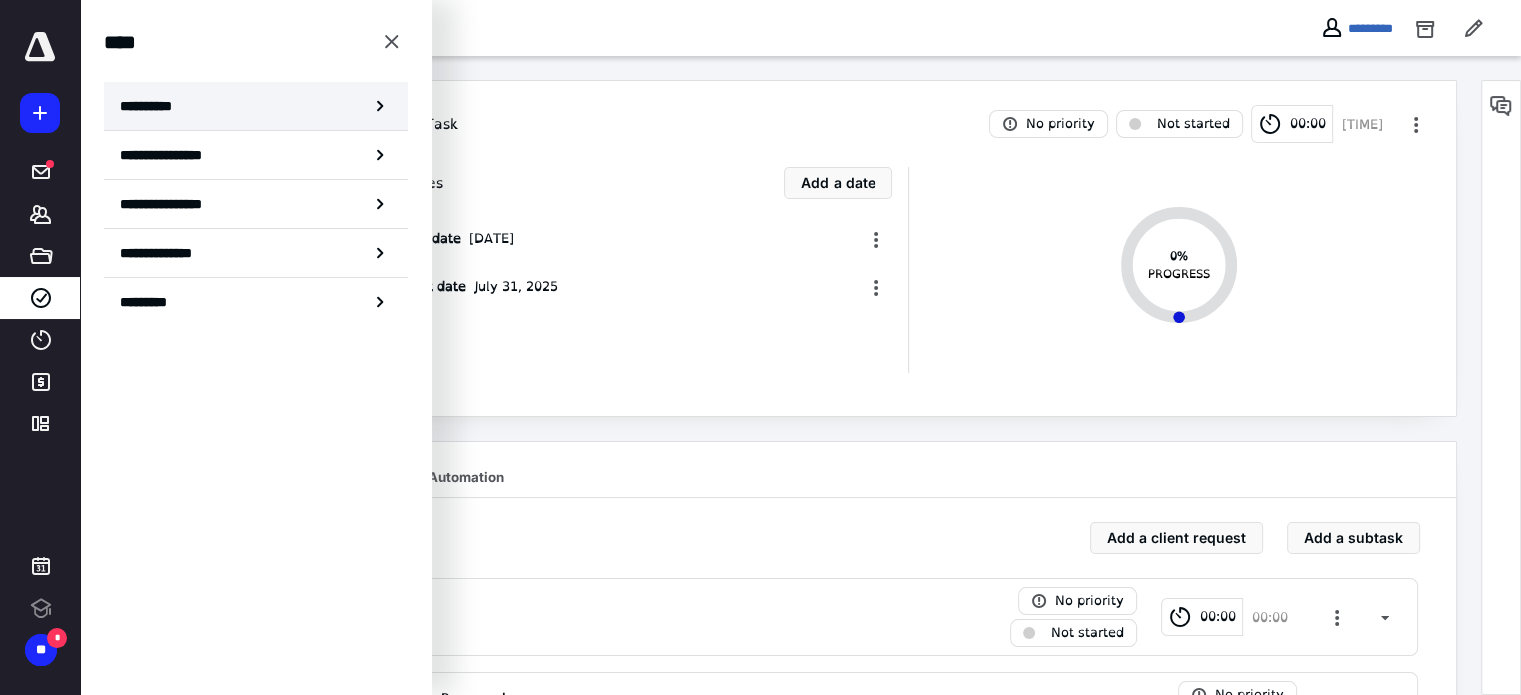 click on "**********" at bounding box center (256, 106) 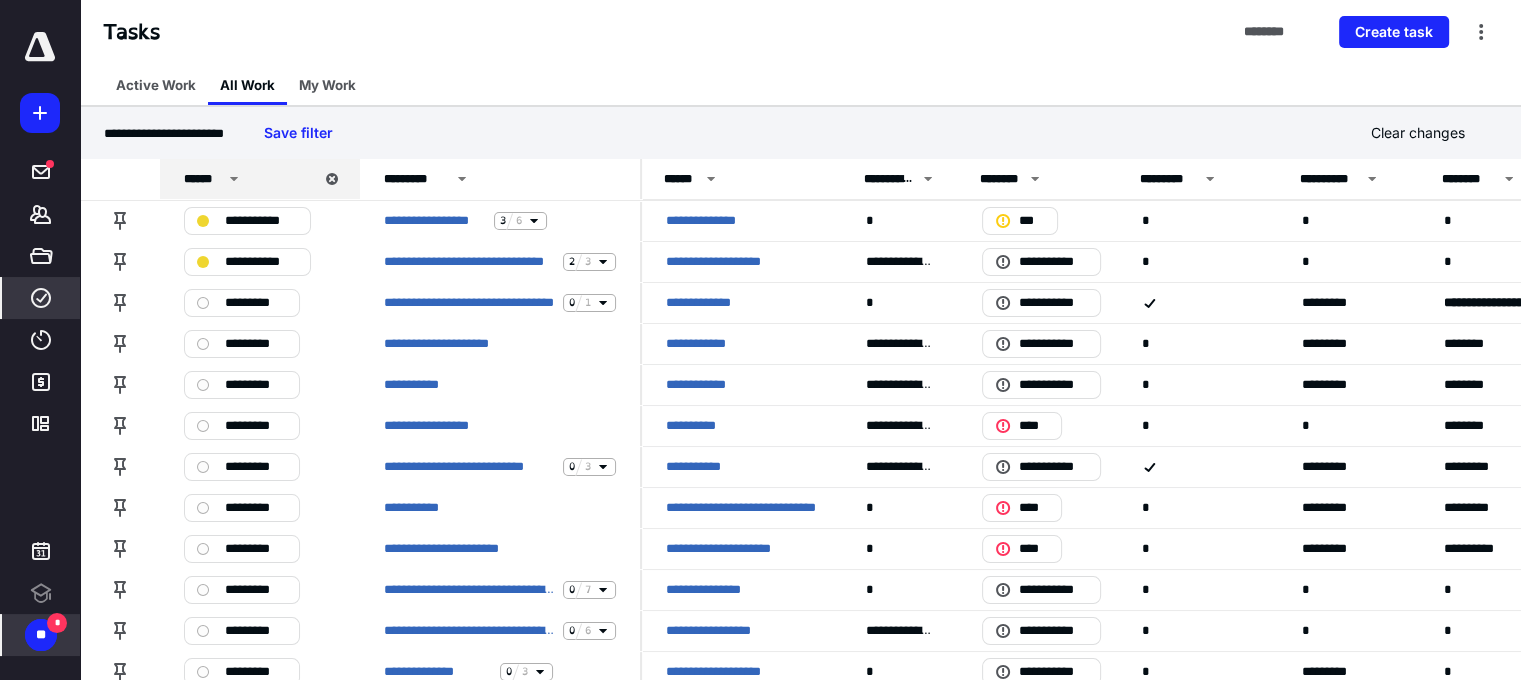 click on "**" at bounding box center [41, 635] 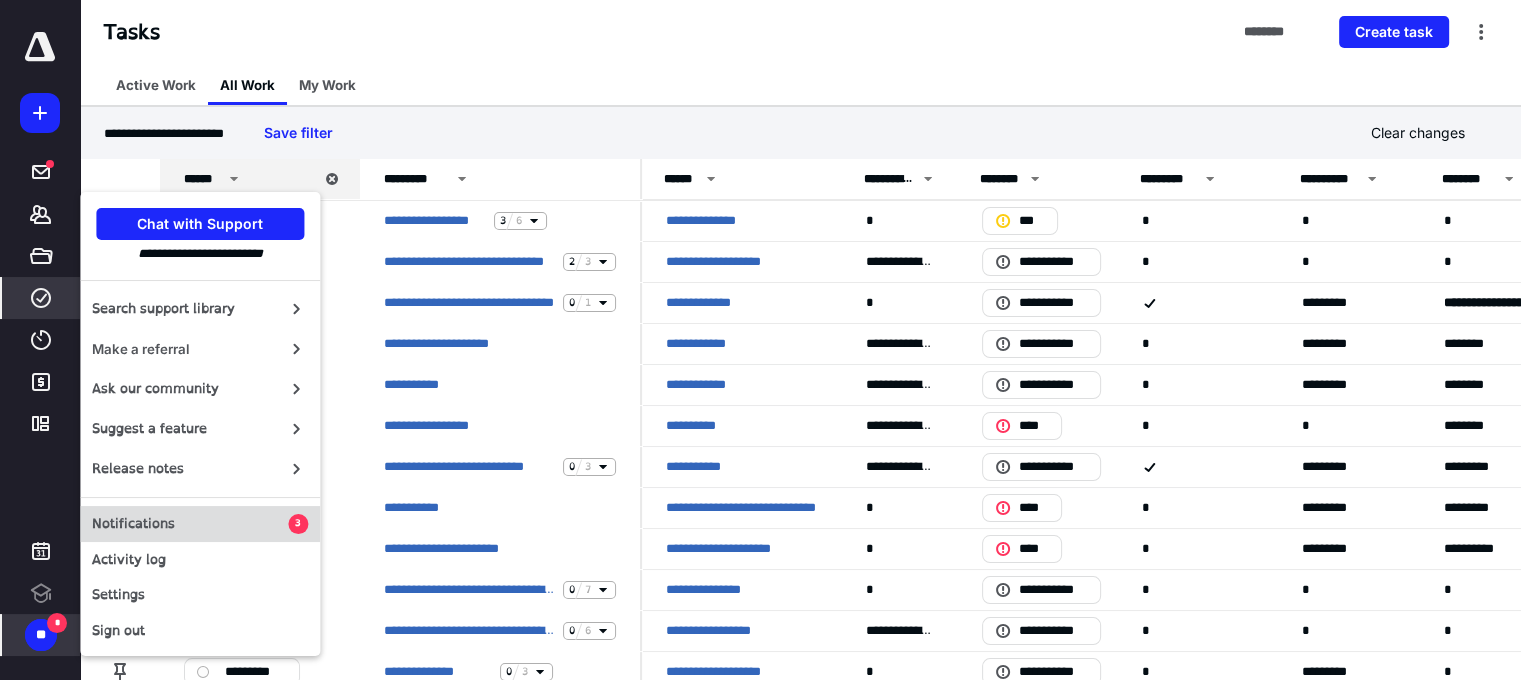 click on "Notifications" at bounding box center (190, 524) 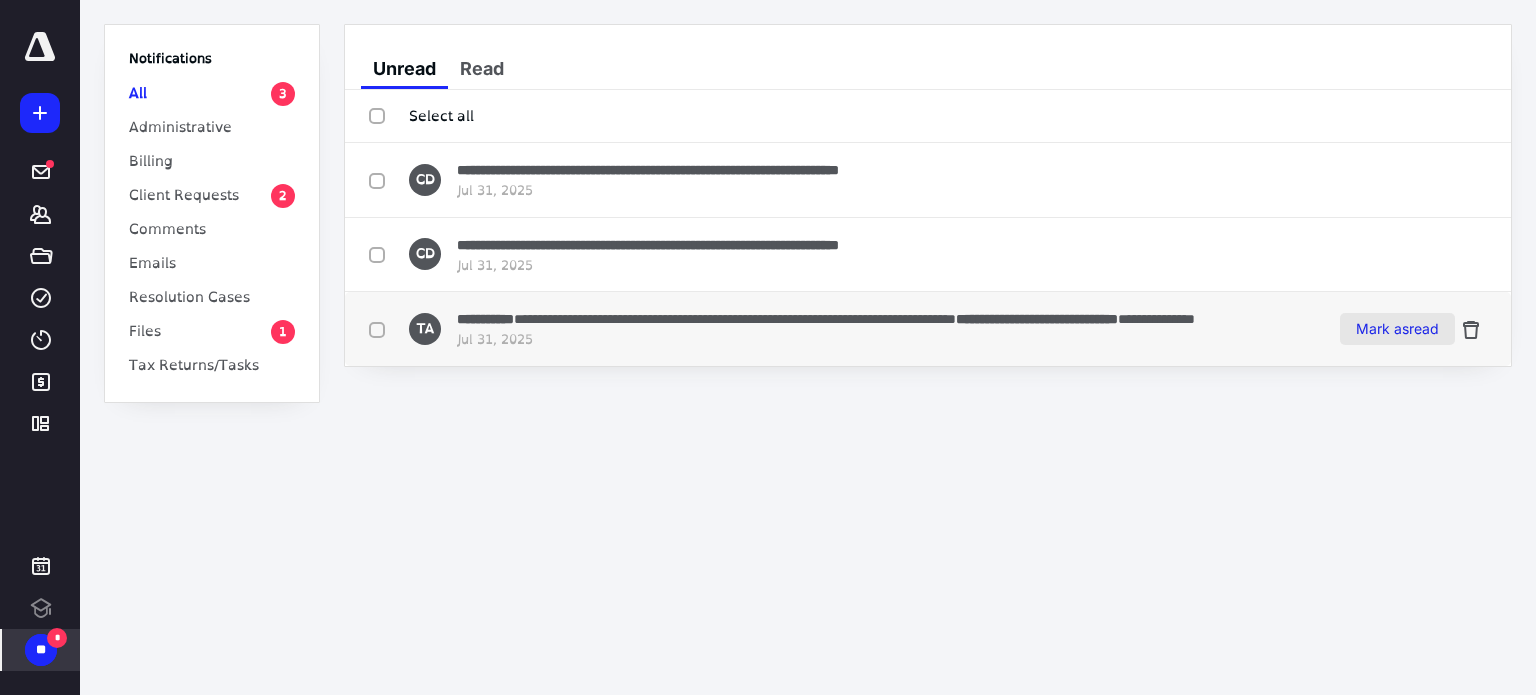 click on "Mark as  read" at bounding box center (1397, 329) 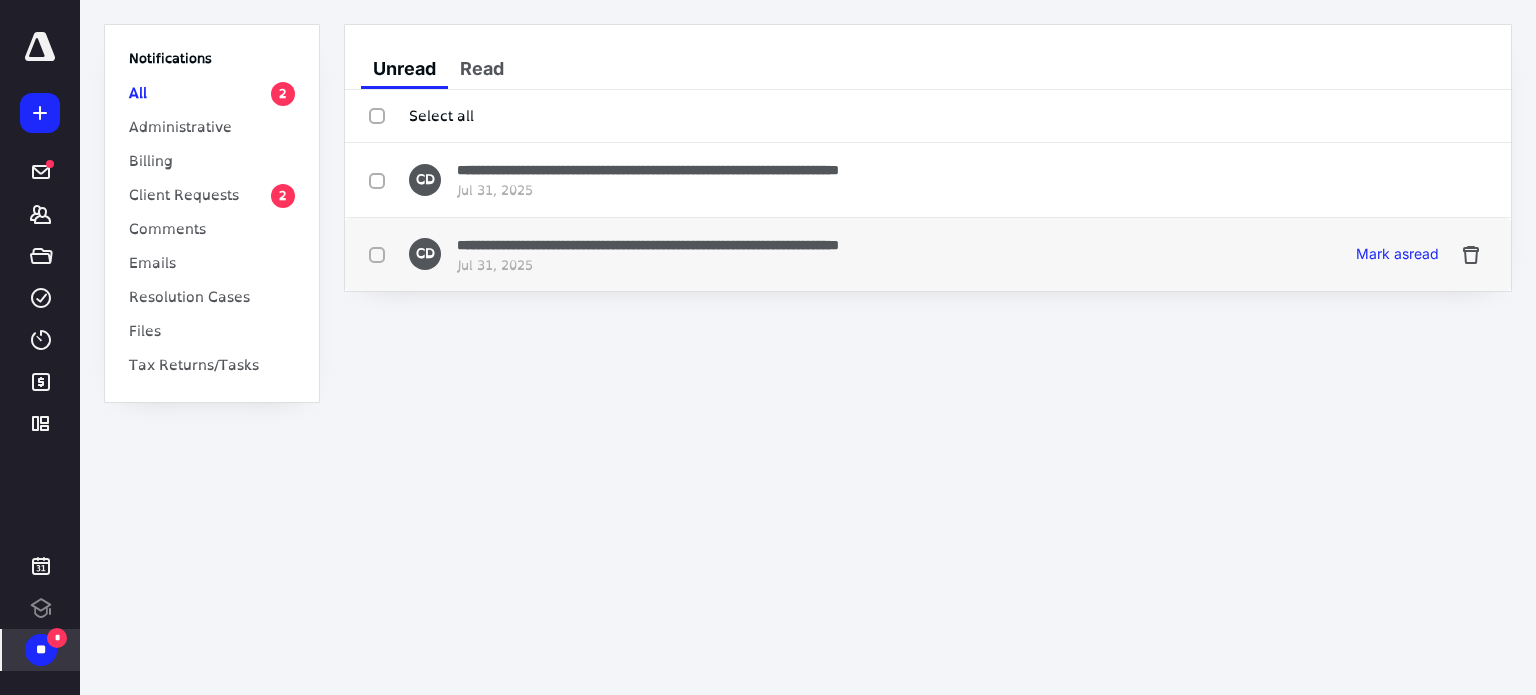 click on "**********" at bounding box center (648, 245) 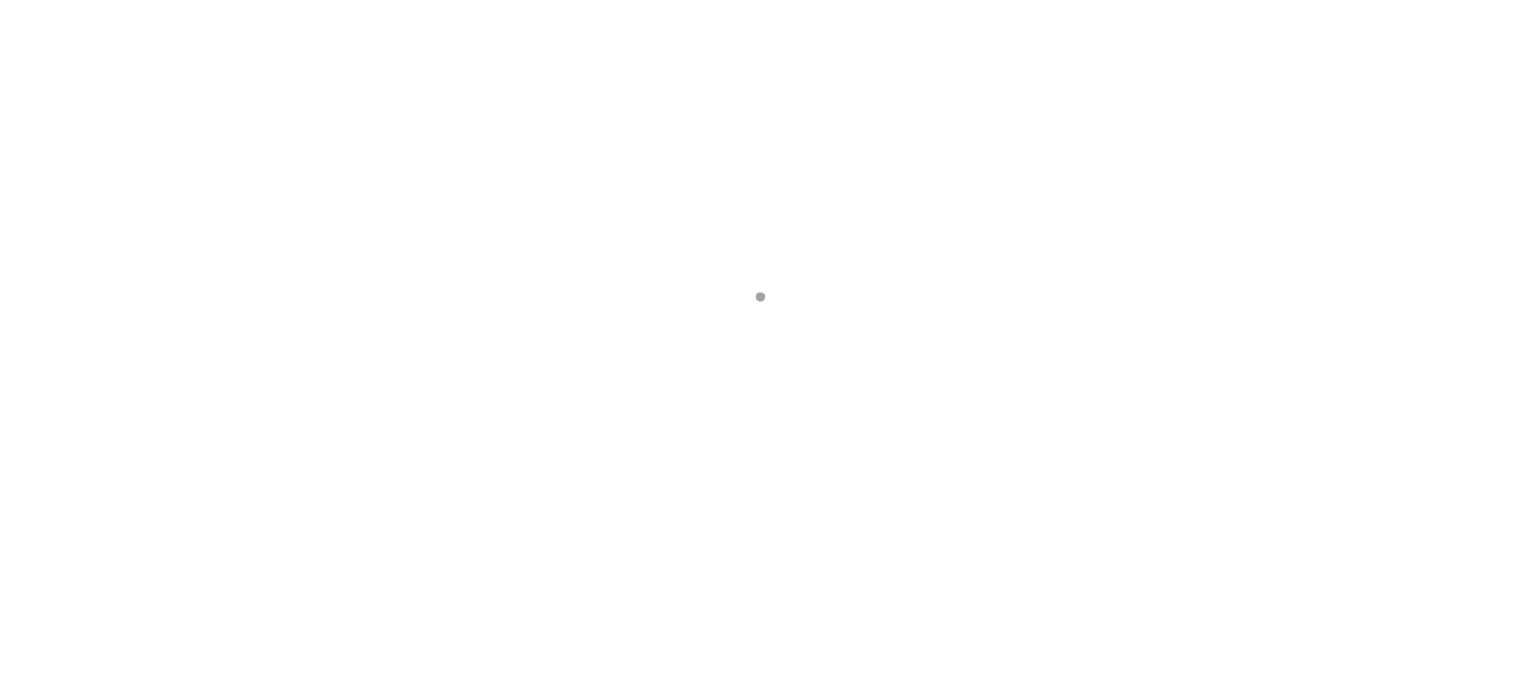 scroll, scrollTop: 0, scrollLeft: 0, axis: both 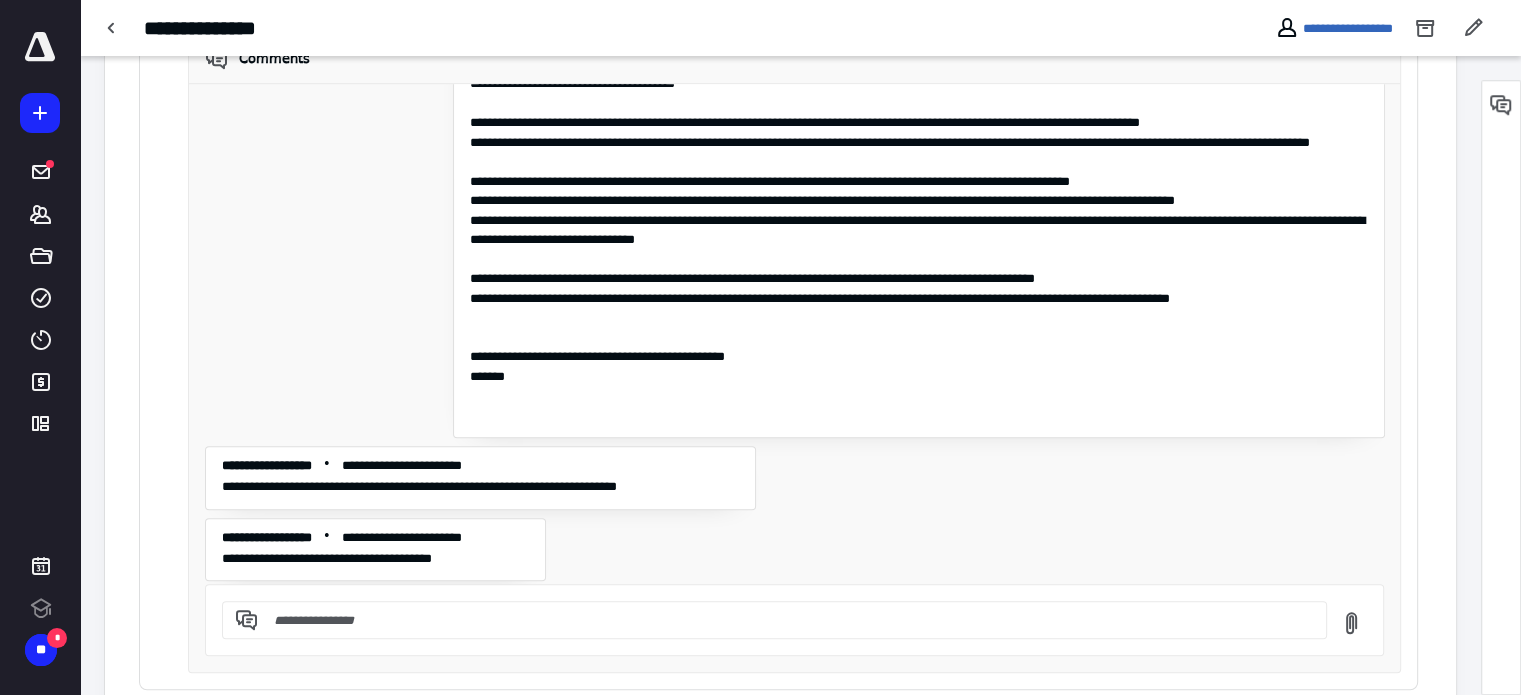 click at bounding box center [786, 620] 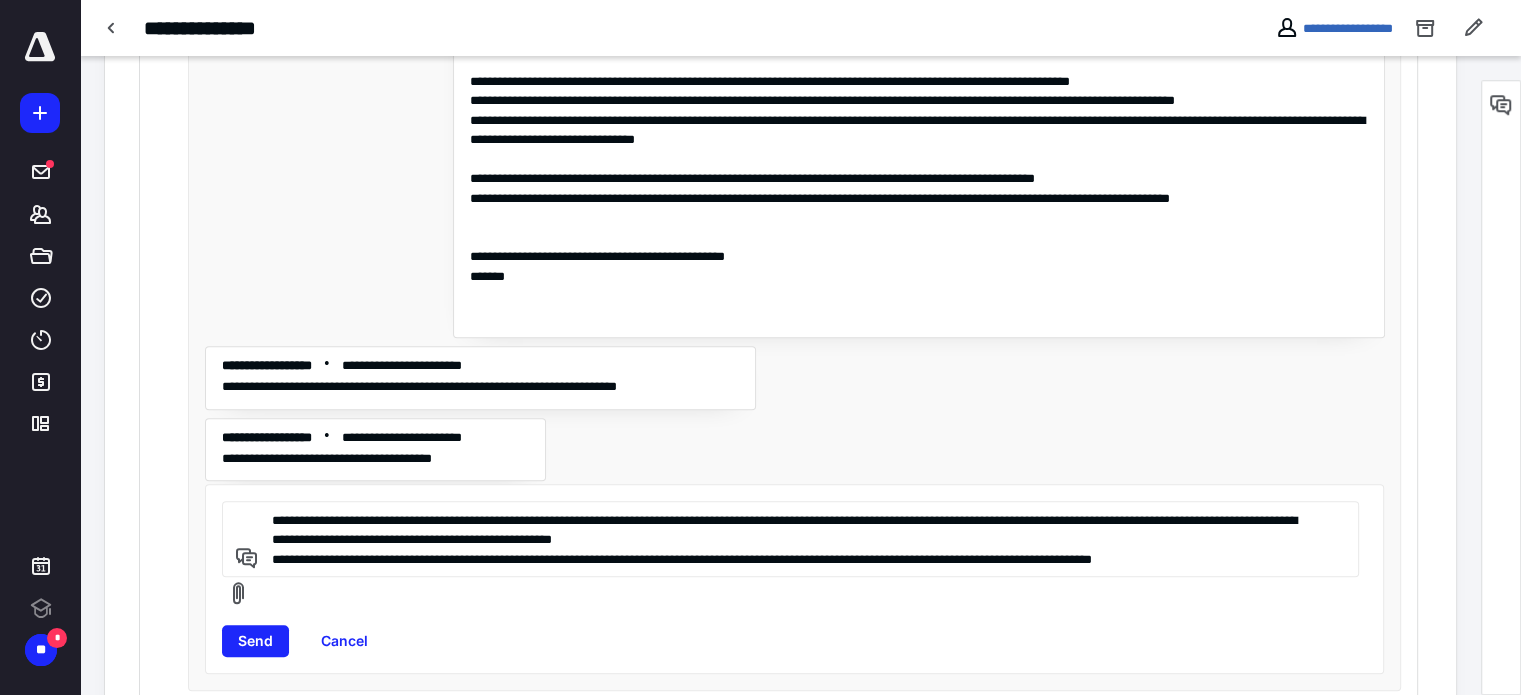 click on "**********" at bounding box center (787, 539) 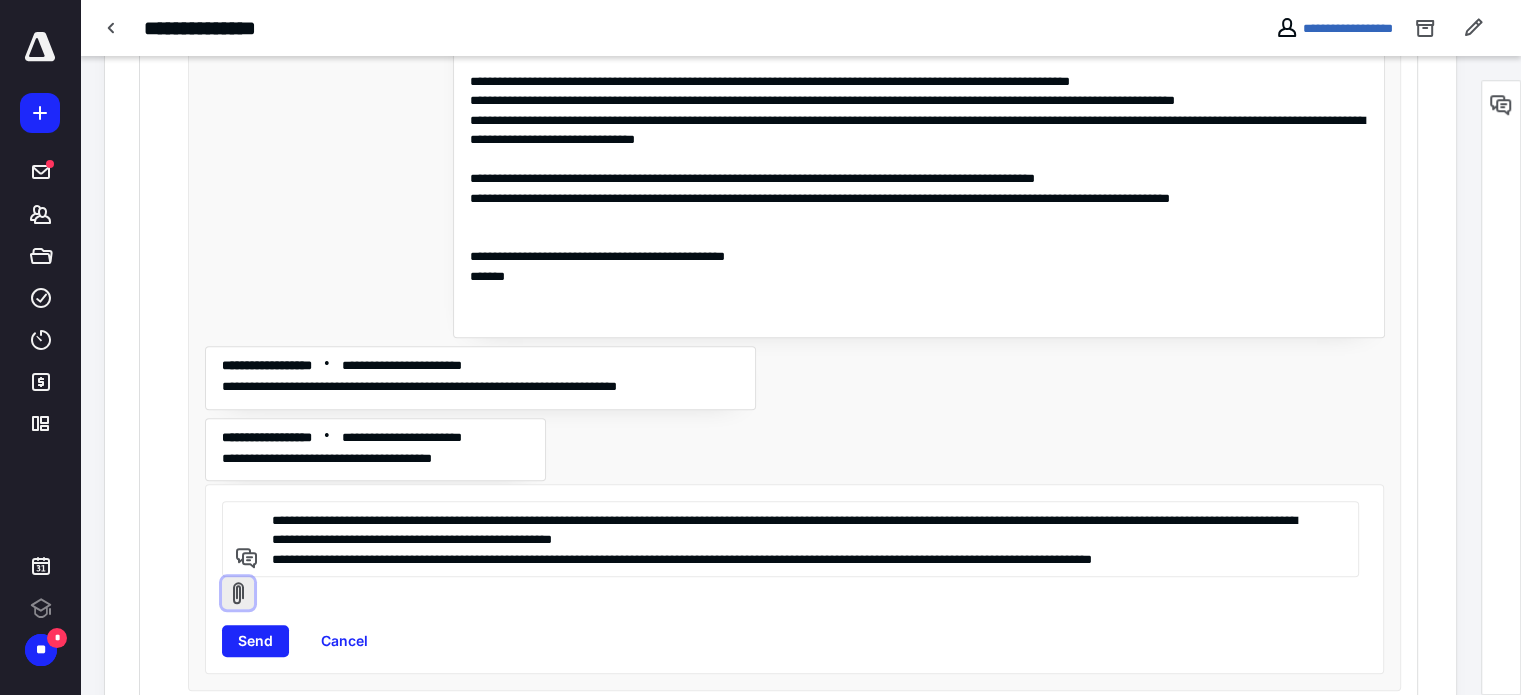 click at bounding box center (238, 593) 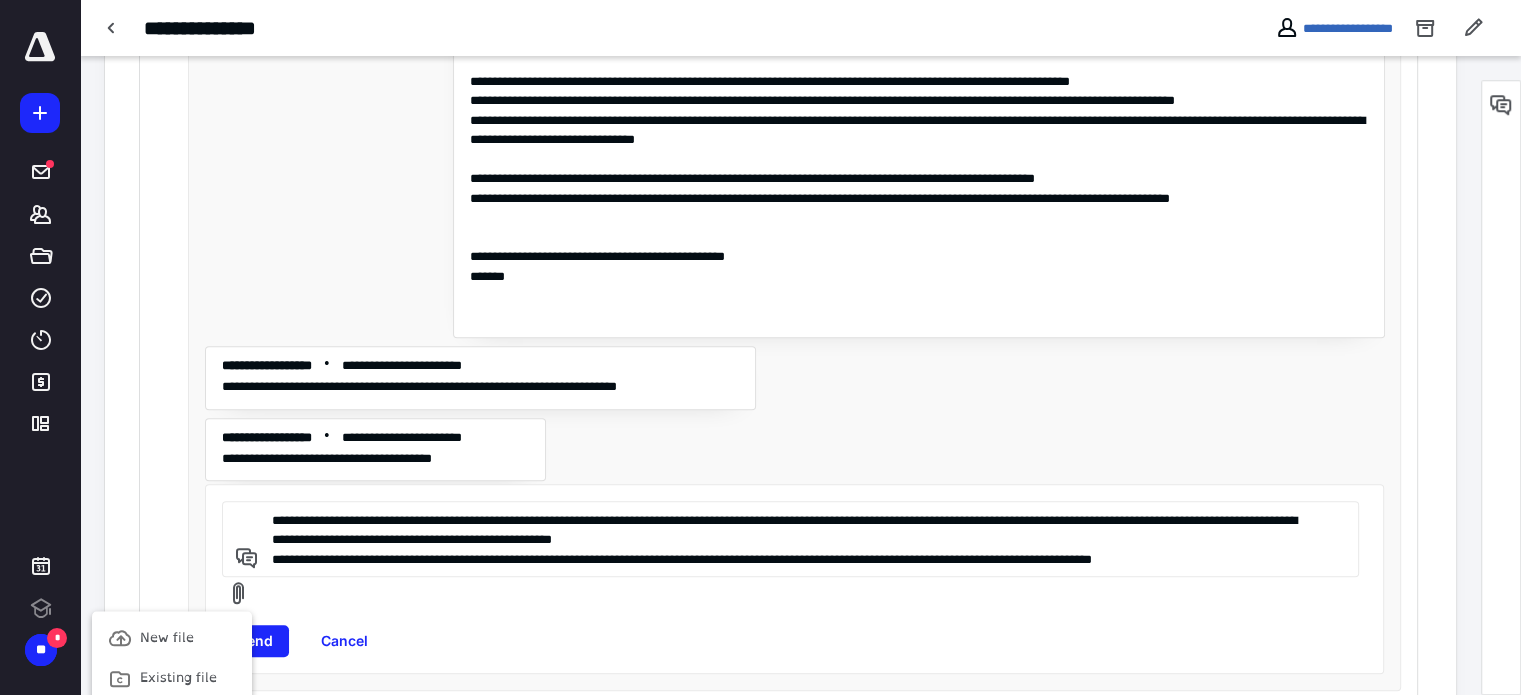 click on "New file Existing file" at bounding box center [172, 659] 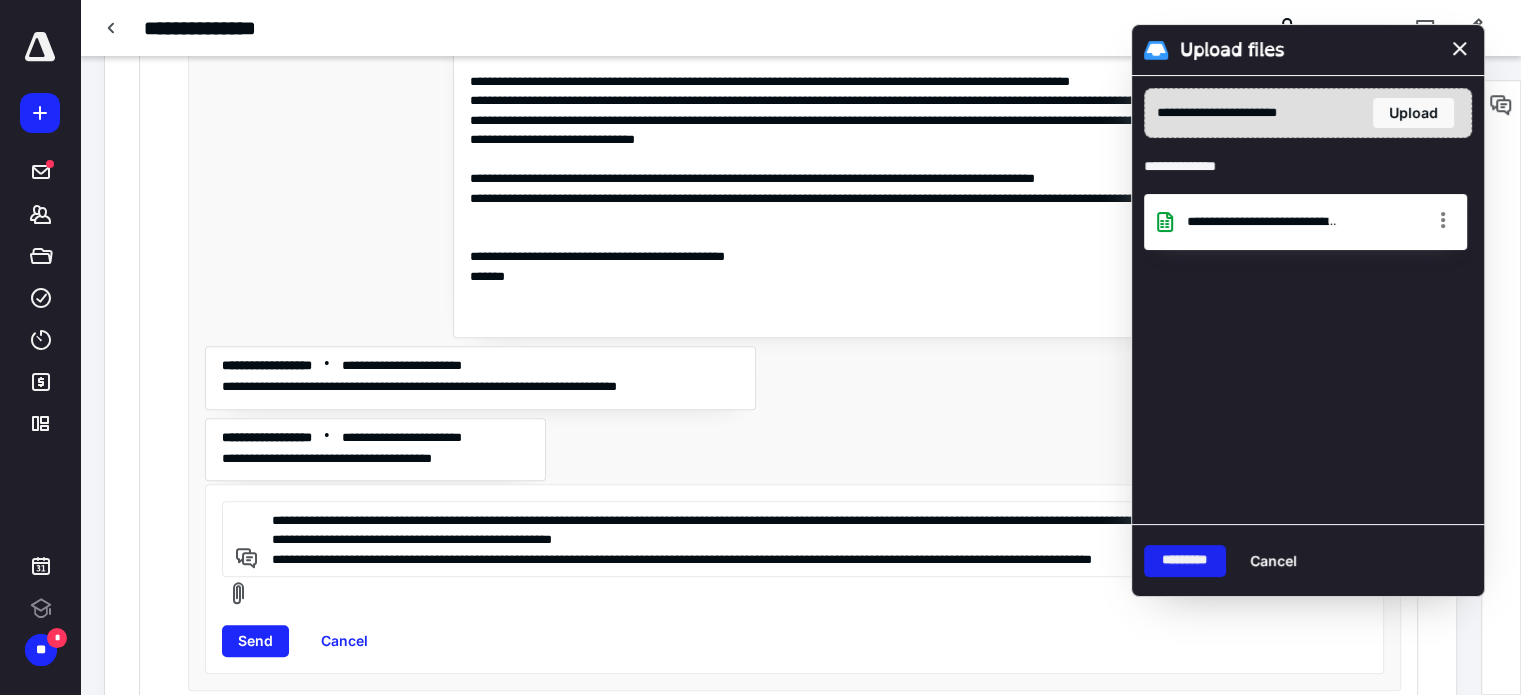 click on "*********" at bounding box center (1185, 561) 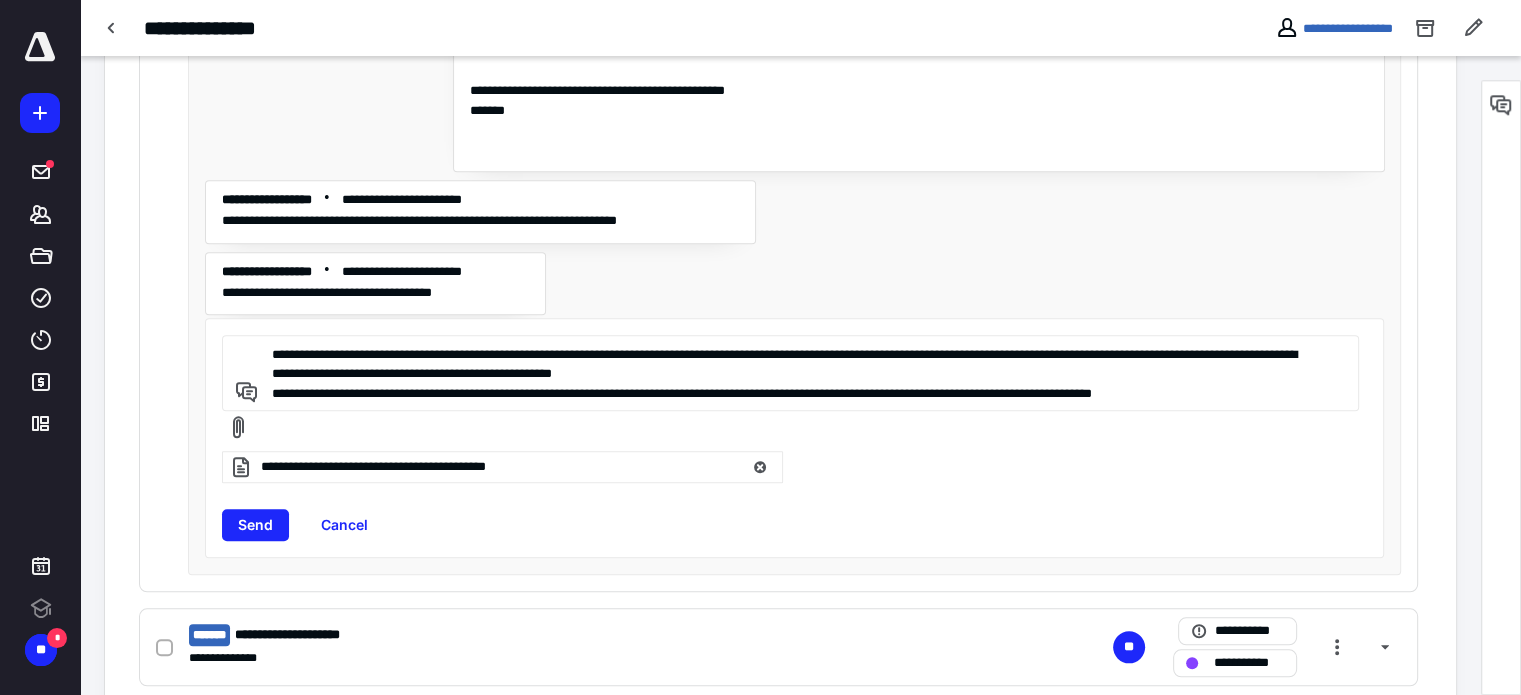 scroll, scrollTop: 1900, scrollLeft: 0, axis: vertical 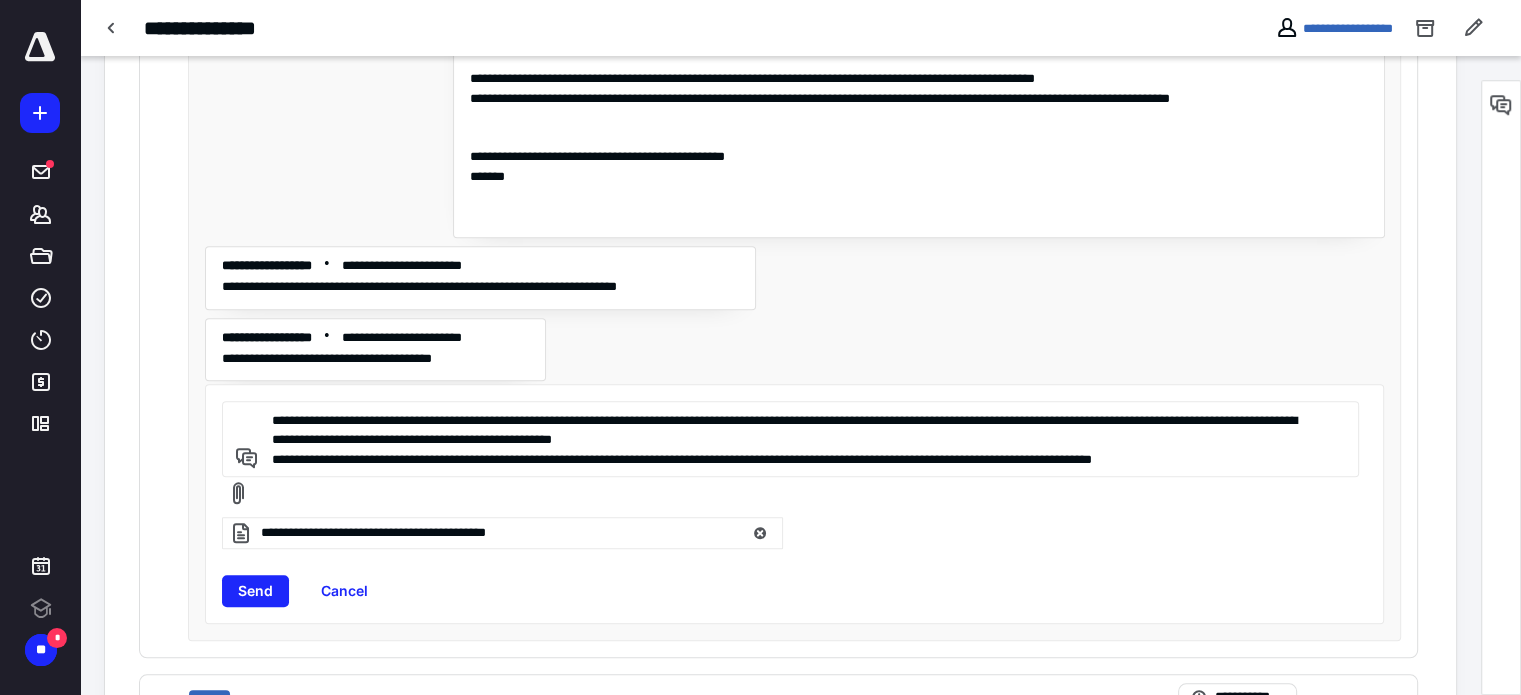 click on "**********" at bounding box center (787, 439) 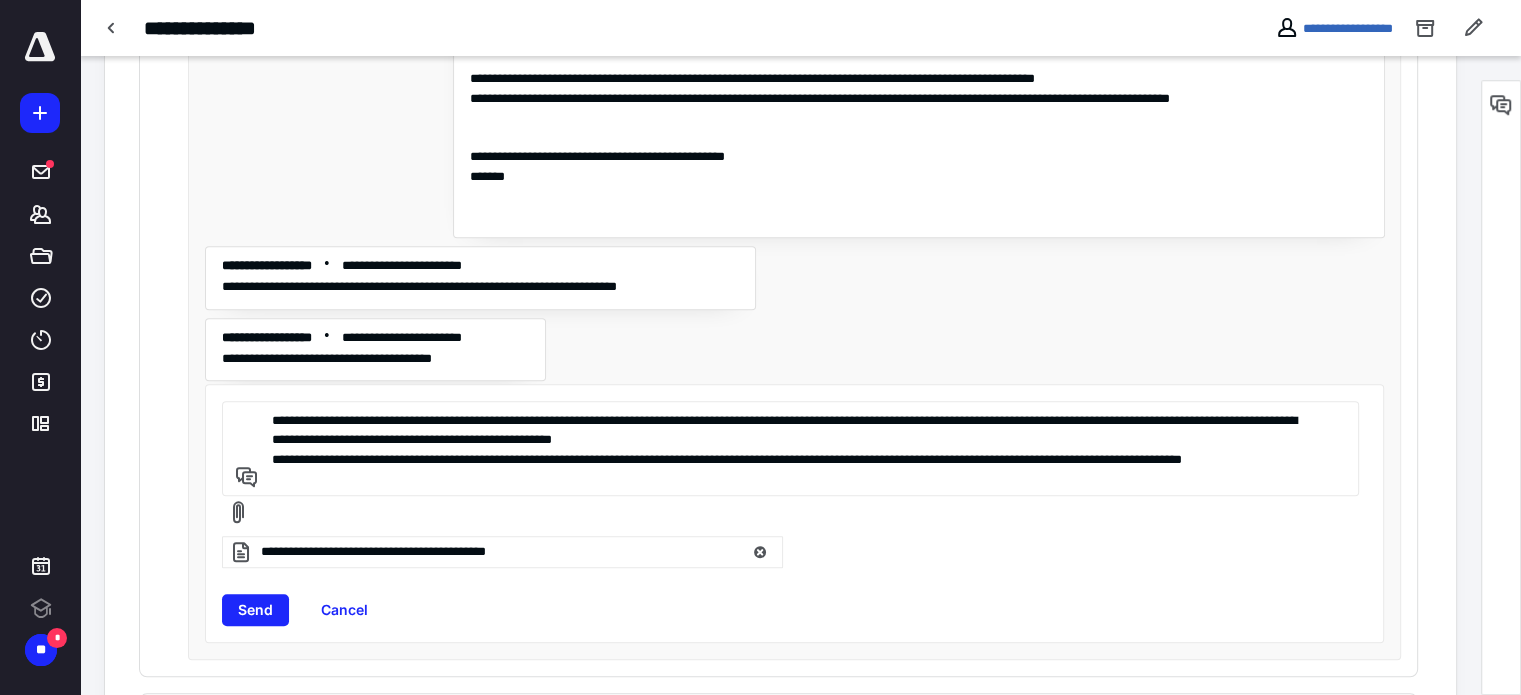 drag, startPoint x: 626, startPoint y: 455, endPoint x: 262, endPoint y: 455, distance: 364 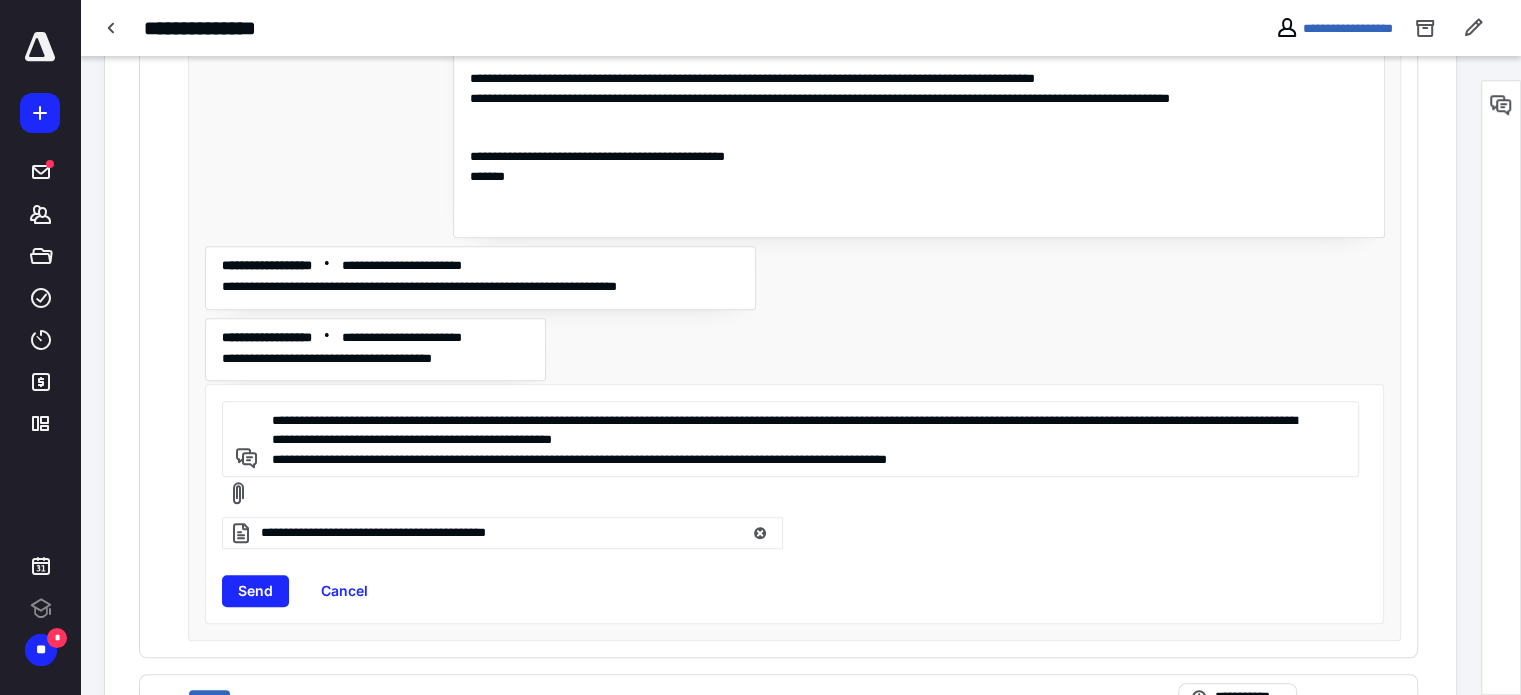 click on "**********" at bounding box center [787, 439] 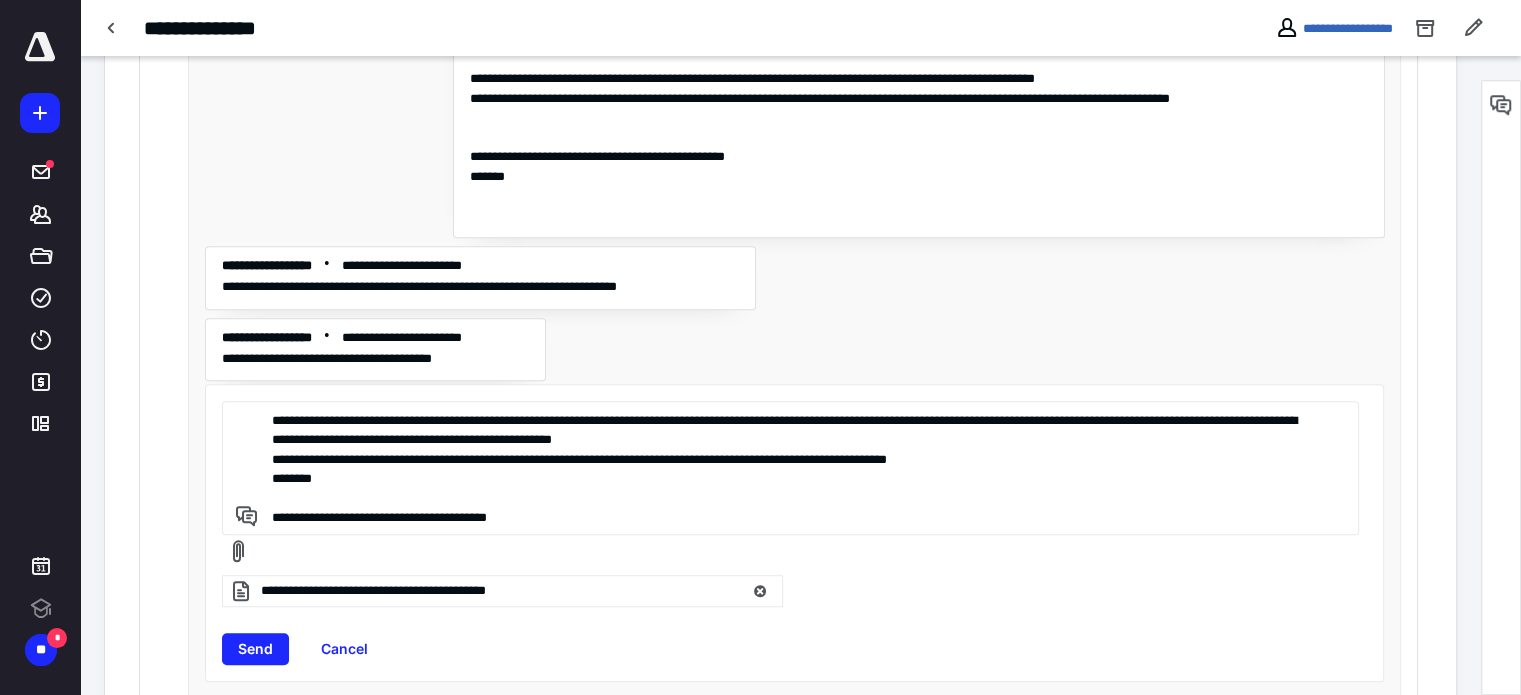 drag, startPoint x: 558, startPoint y: 515, endPoint x: 304, endPoint y: 492, distance: 255.03922 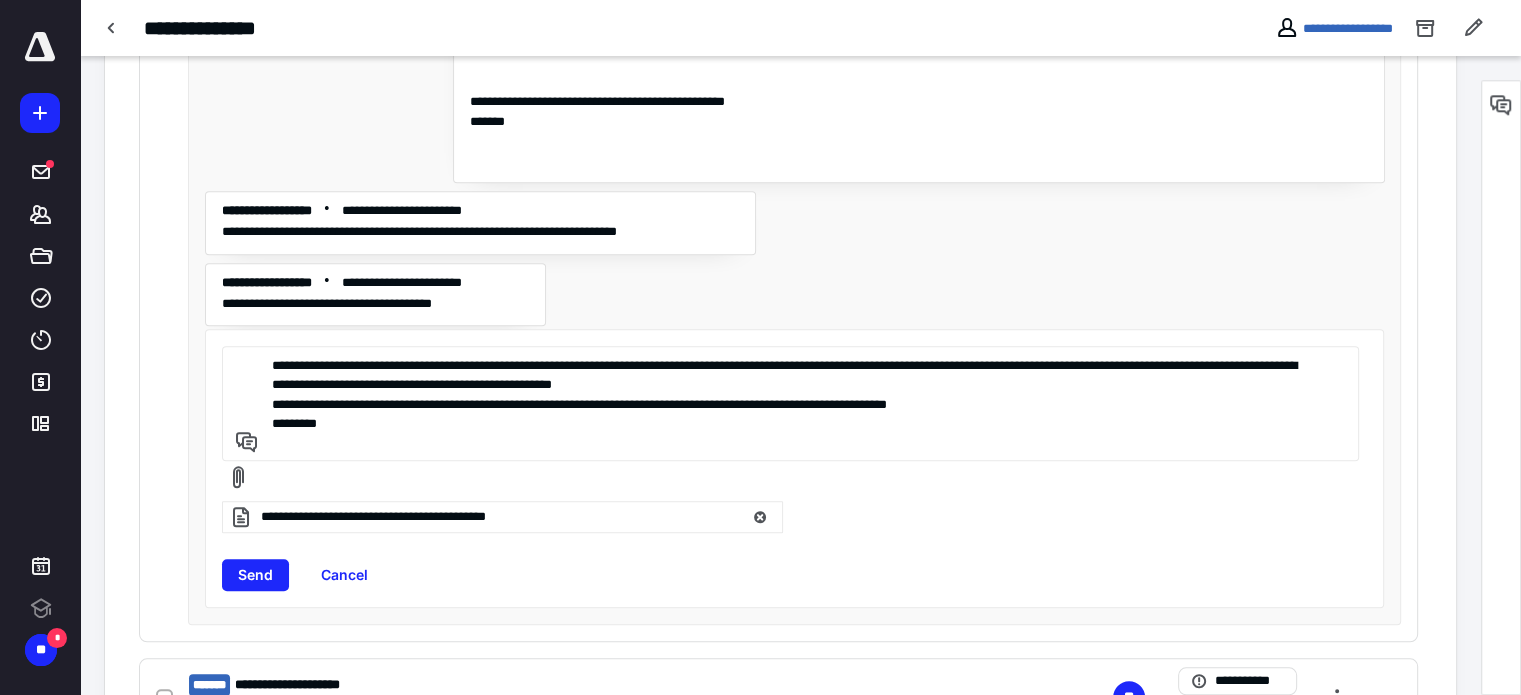 scroll, scrollTop: 1900, scrollLeft: 0, axis: vertical 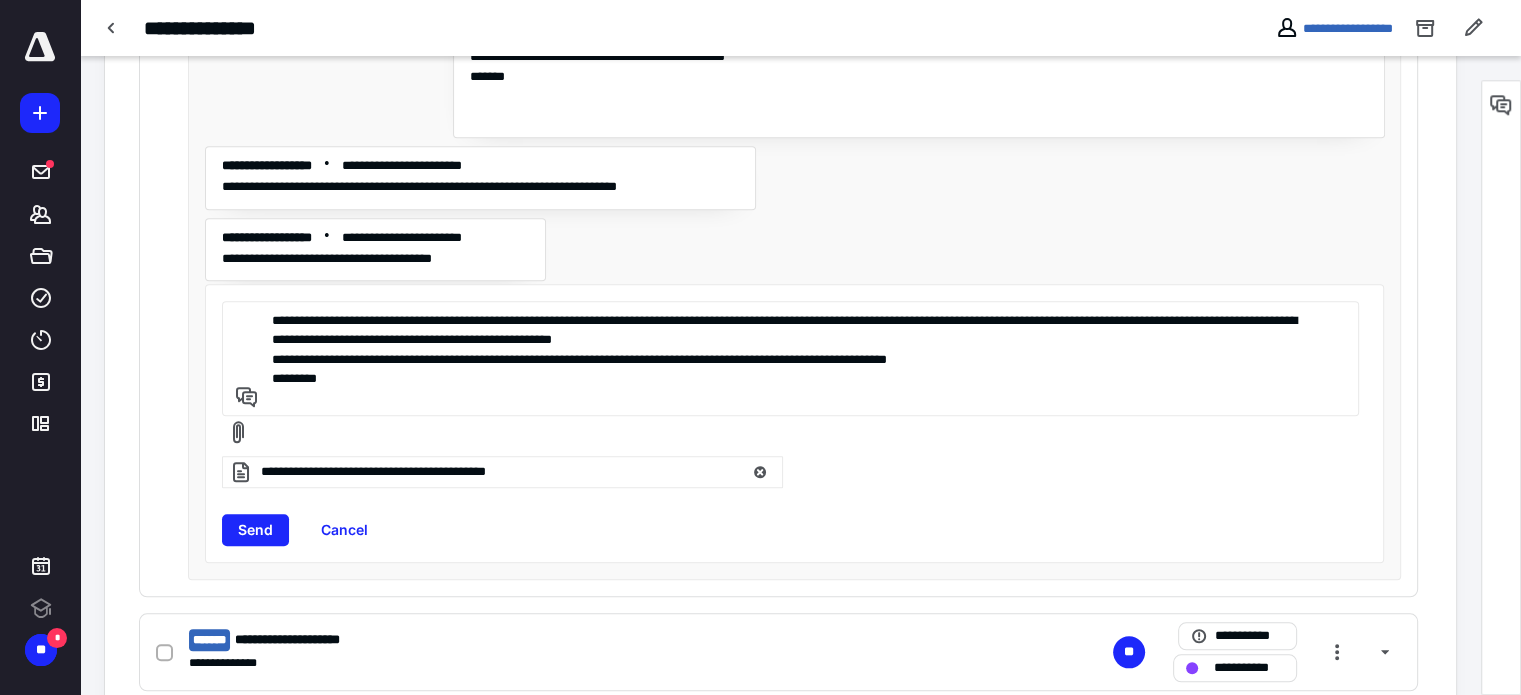 click on "**********" at bounding box center (787, 358) 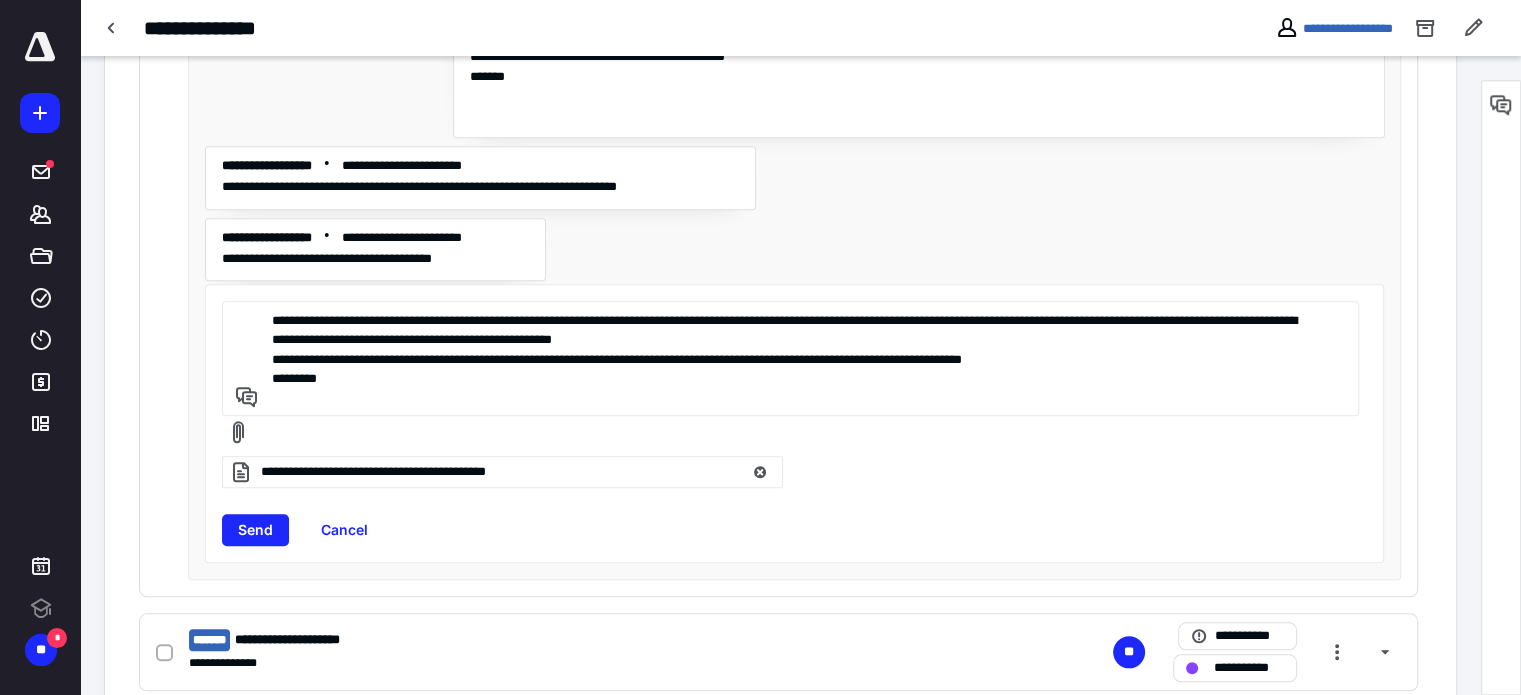 paste on "*********" 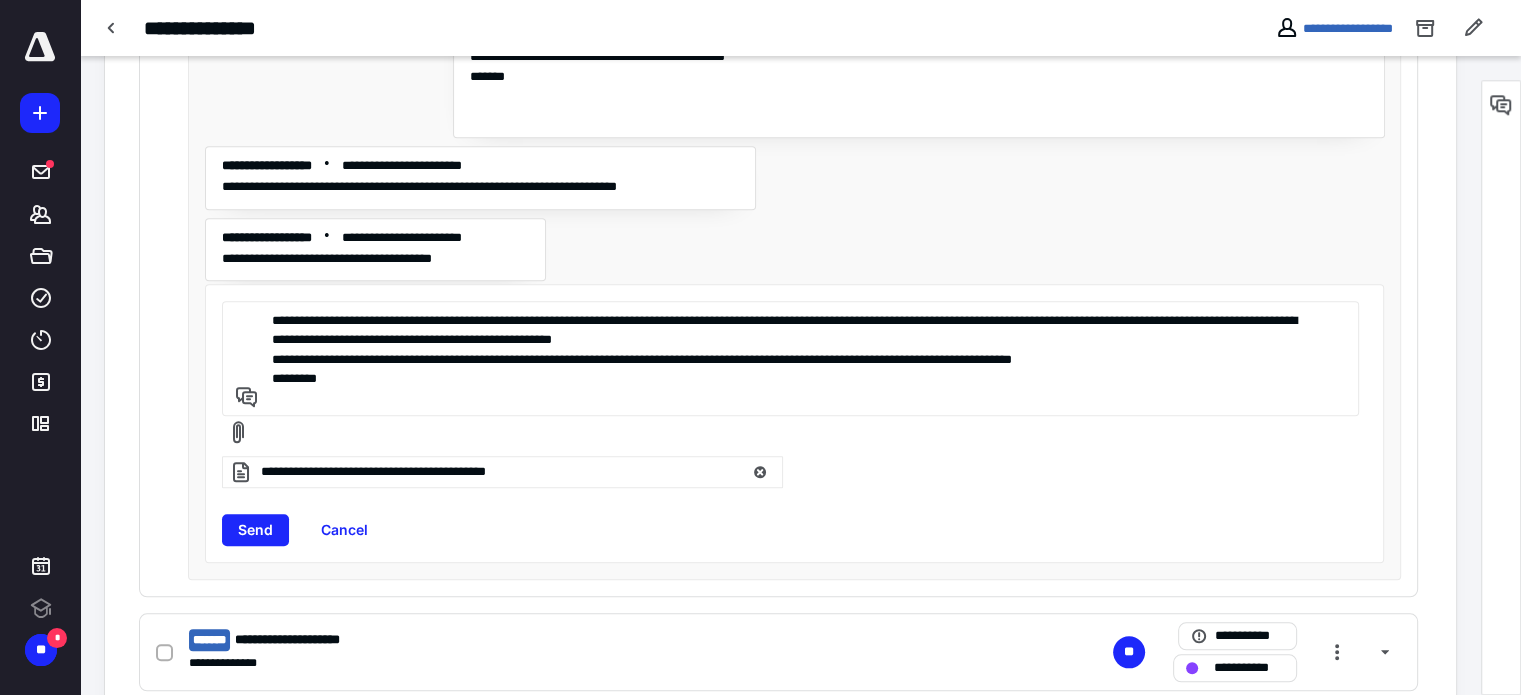 click on "**********" at bounding box center (787, 358) 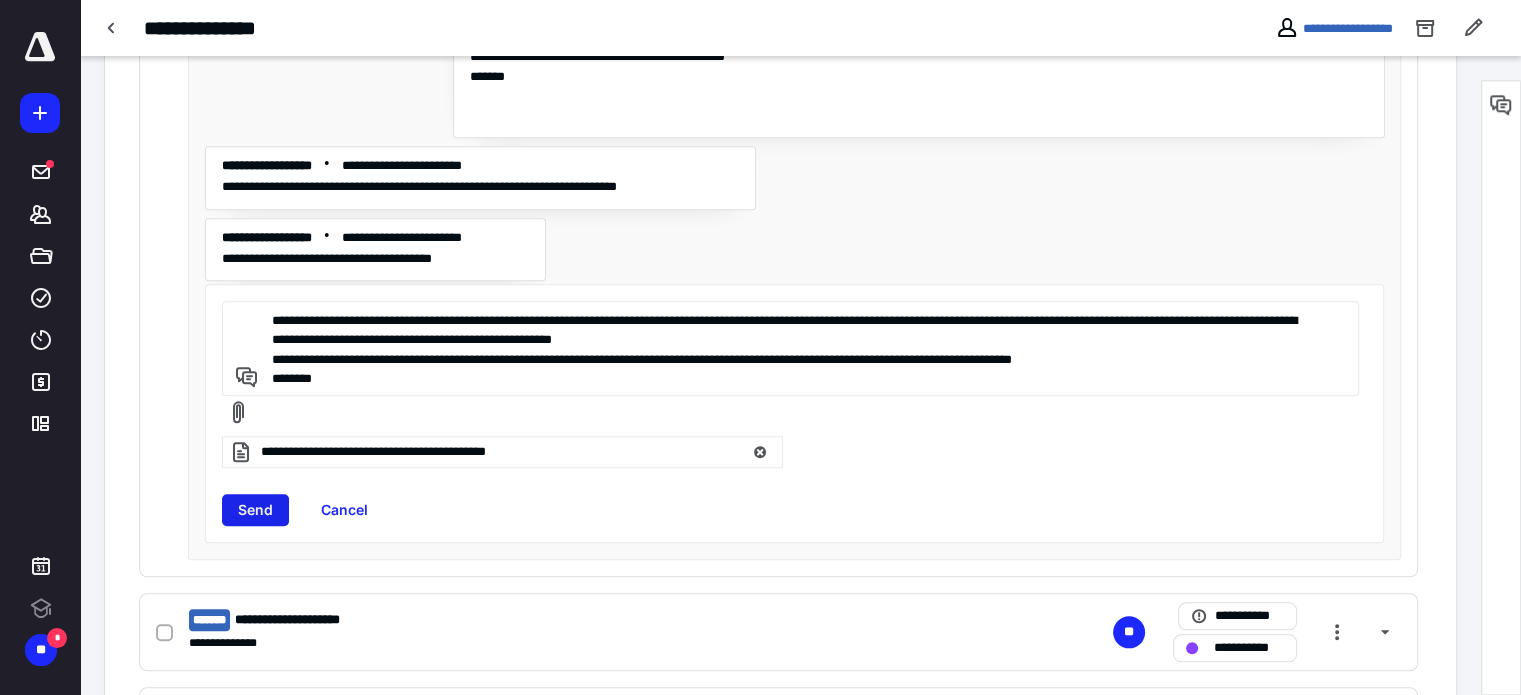 type on "**********" 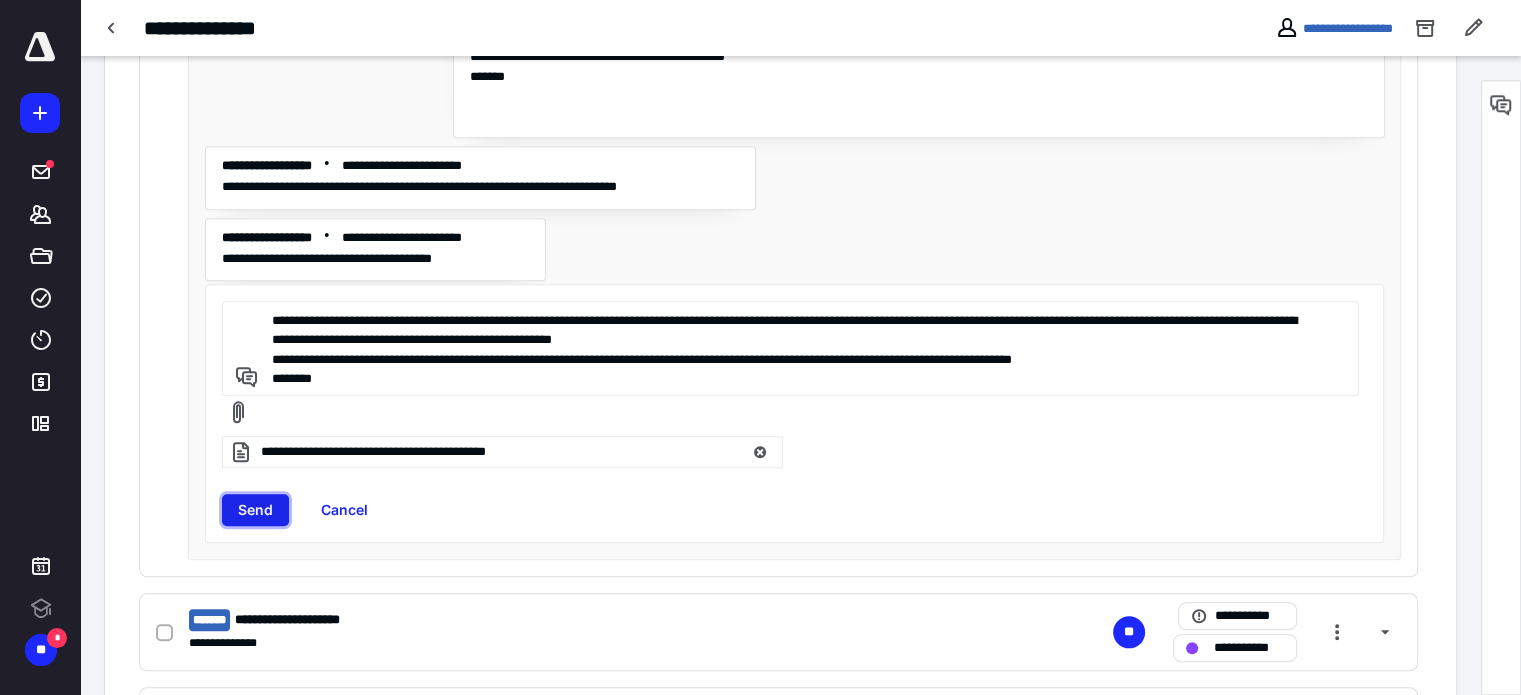 click on "Send" at bounding box center (255, 510) 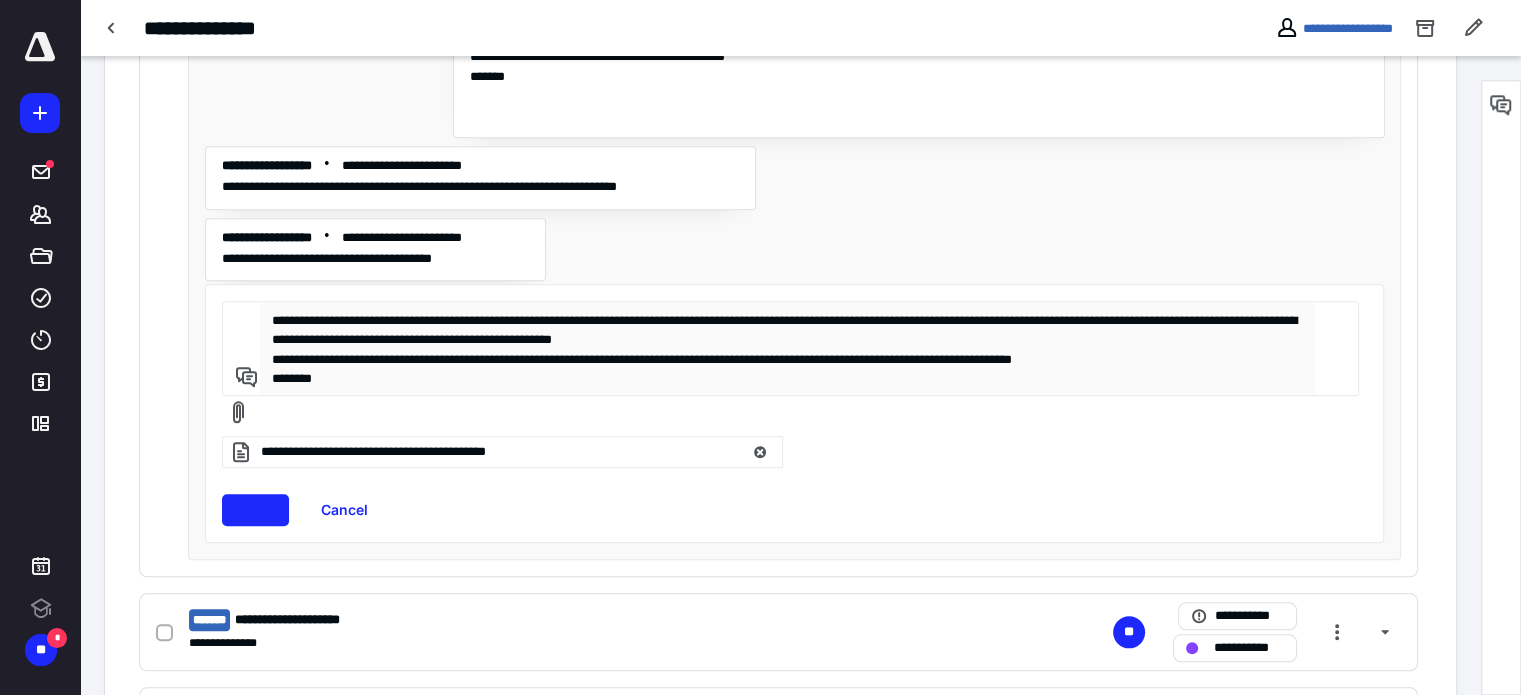type 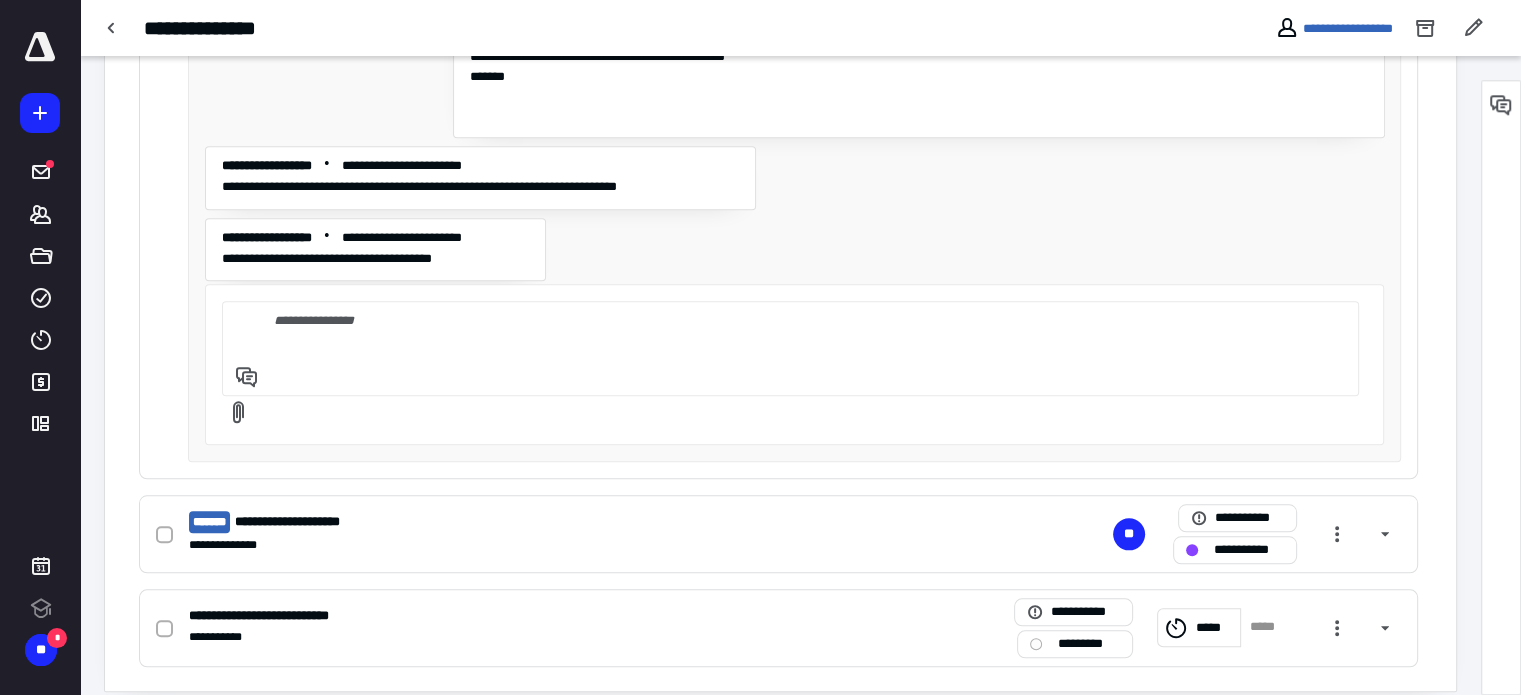 scroll, scrollTop: 1825, scrollLeft: 0, axis: vertical 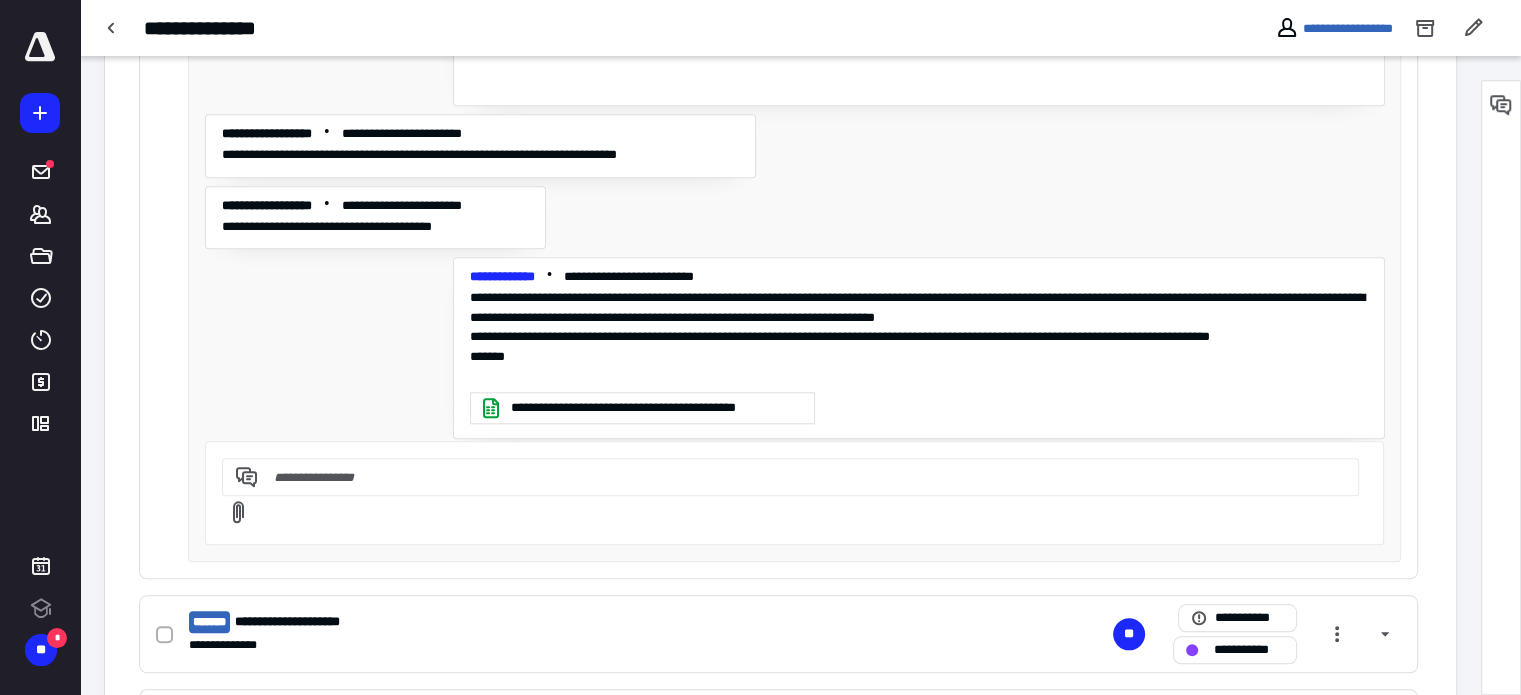 click on "**********" at bounding box center [795, 191] 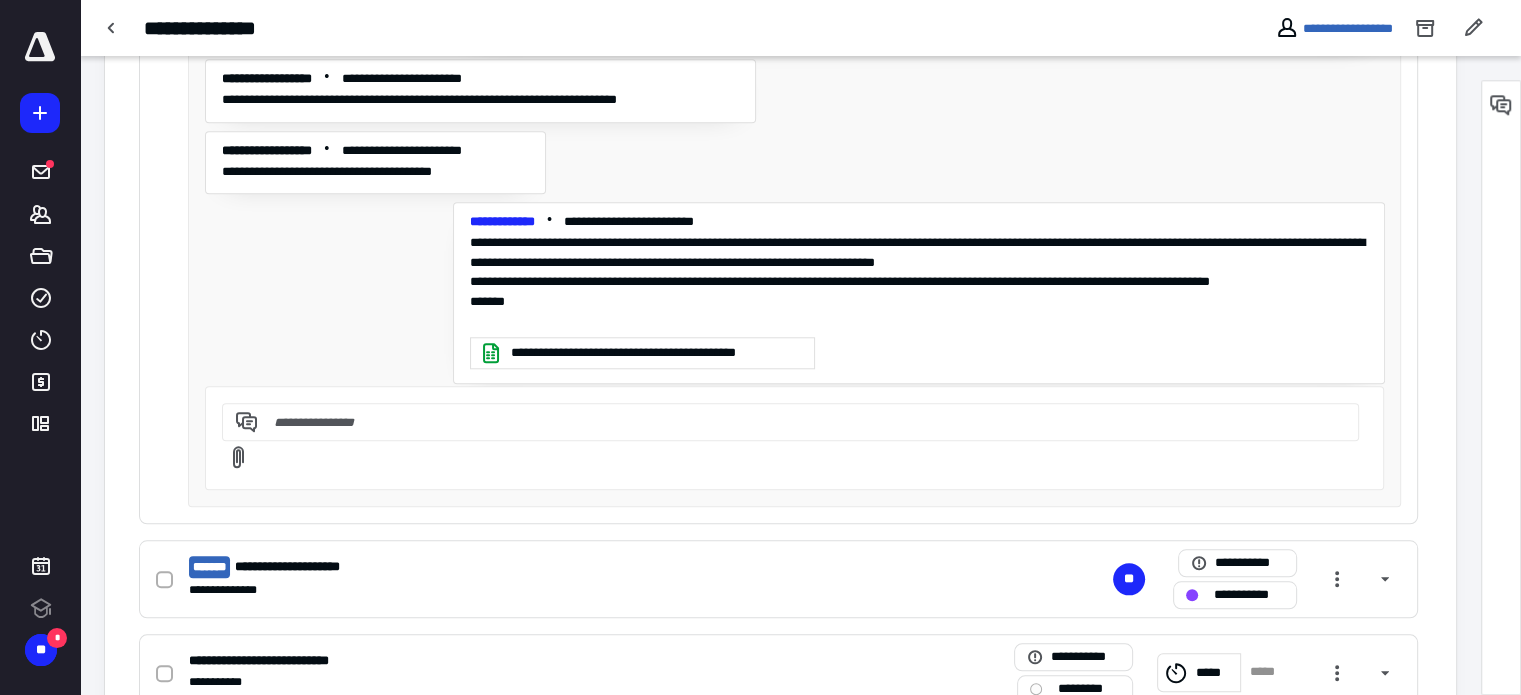 scroll, scrollTop: 1907, scrollLeft: 0, axis: vertical 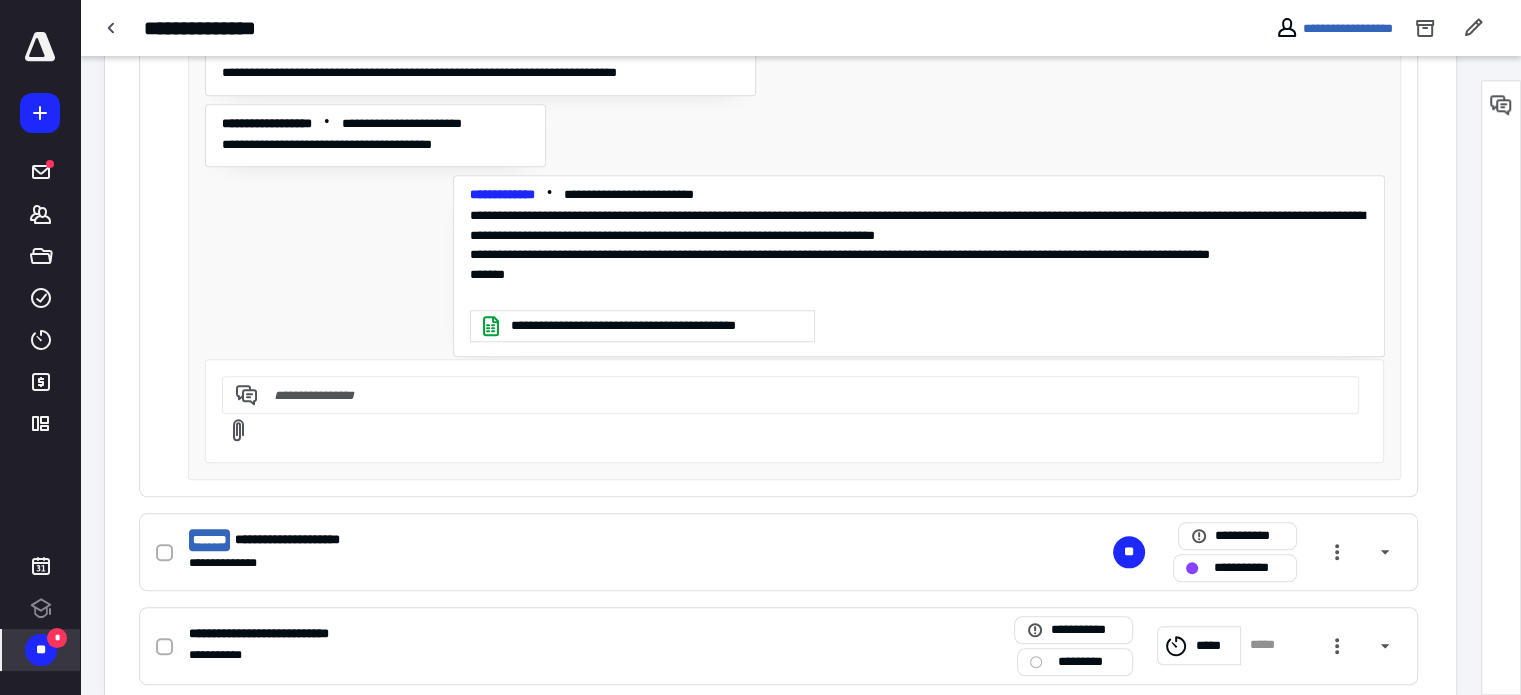 click on "**" at bounding box center (41, 650) 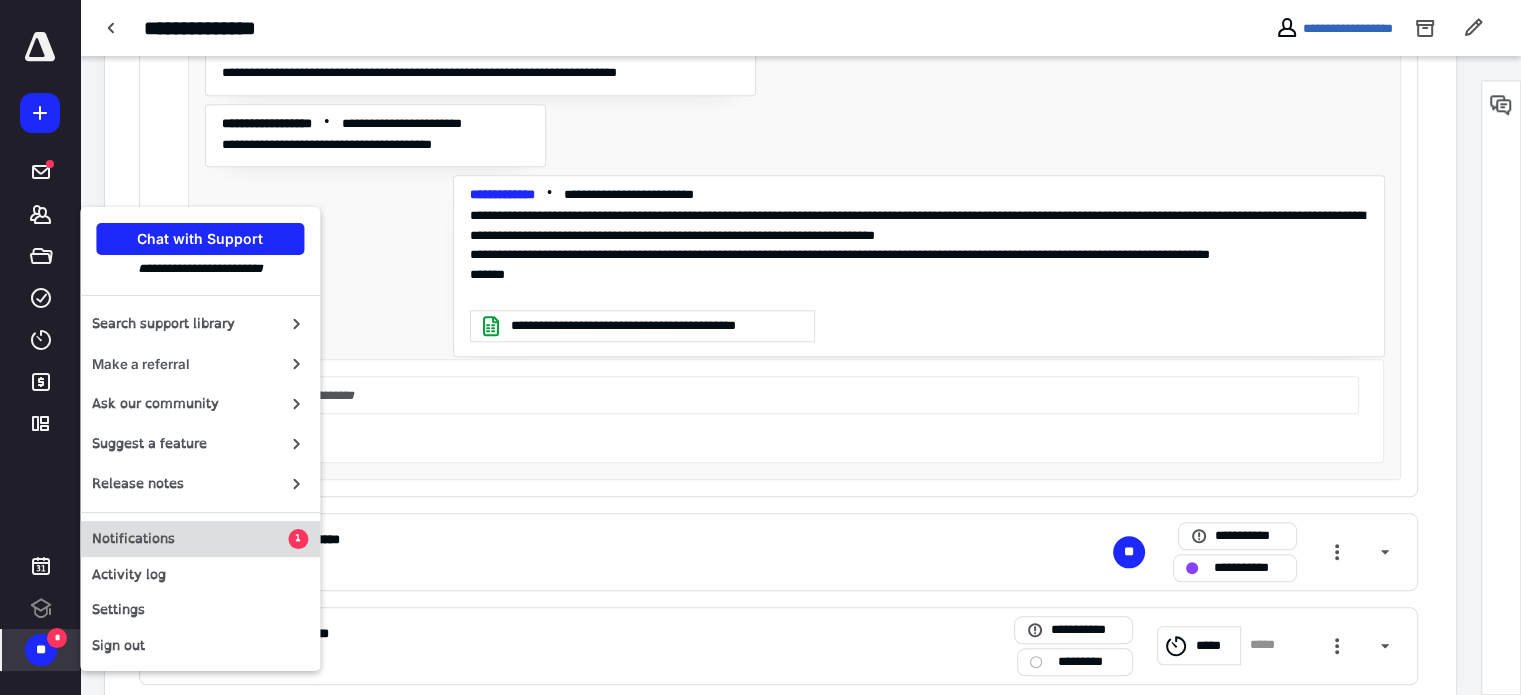 click on "Notifications" at bounding box center (190, 539) 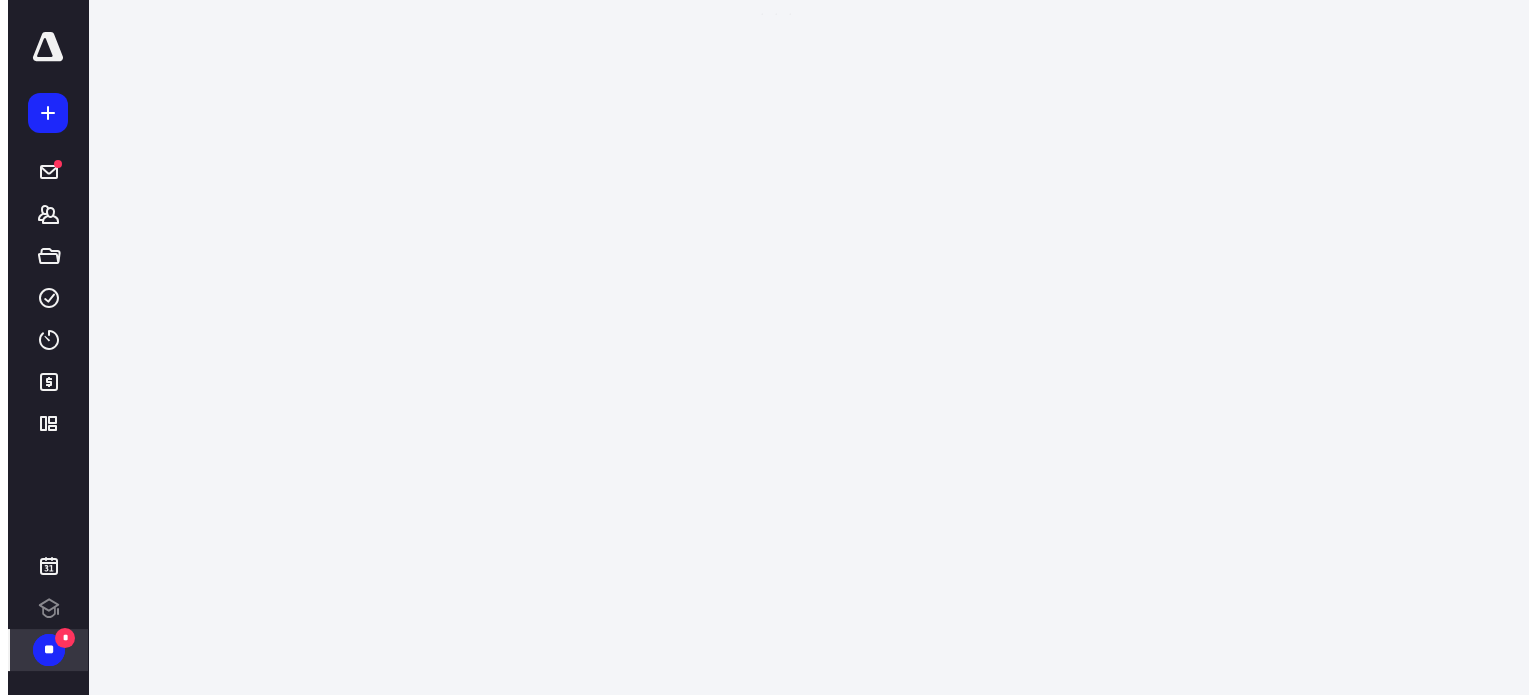 scroll, scrollTop: 0, scrollLeft: 0, axis: both 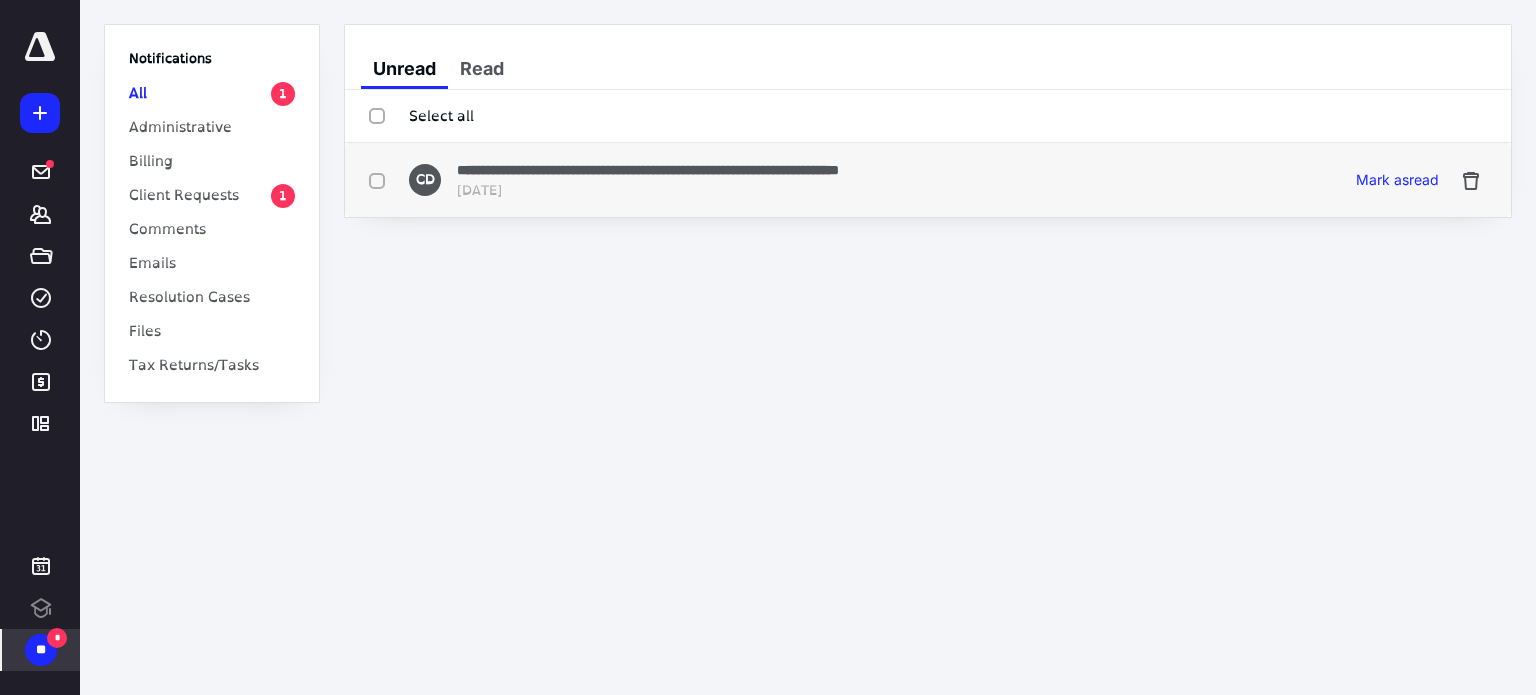 click on "Jul 31, 2025" at bounding box center (648, 191) 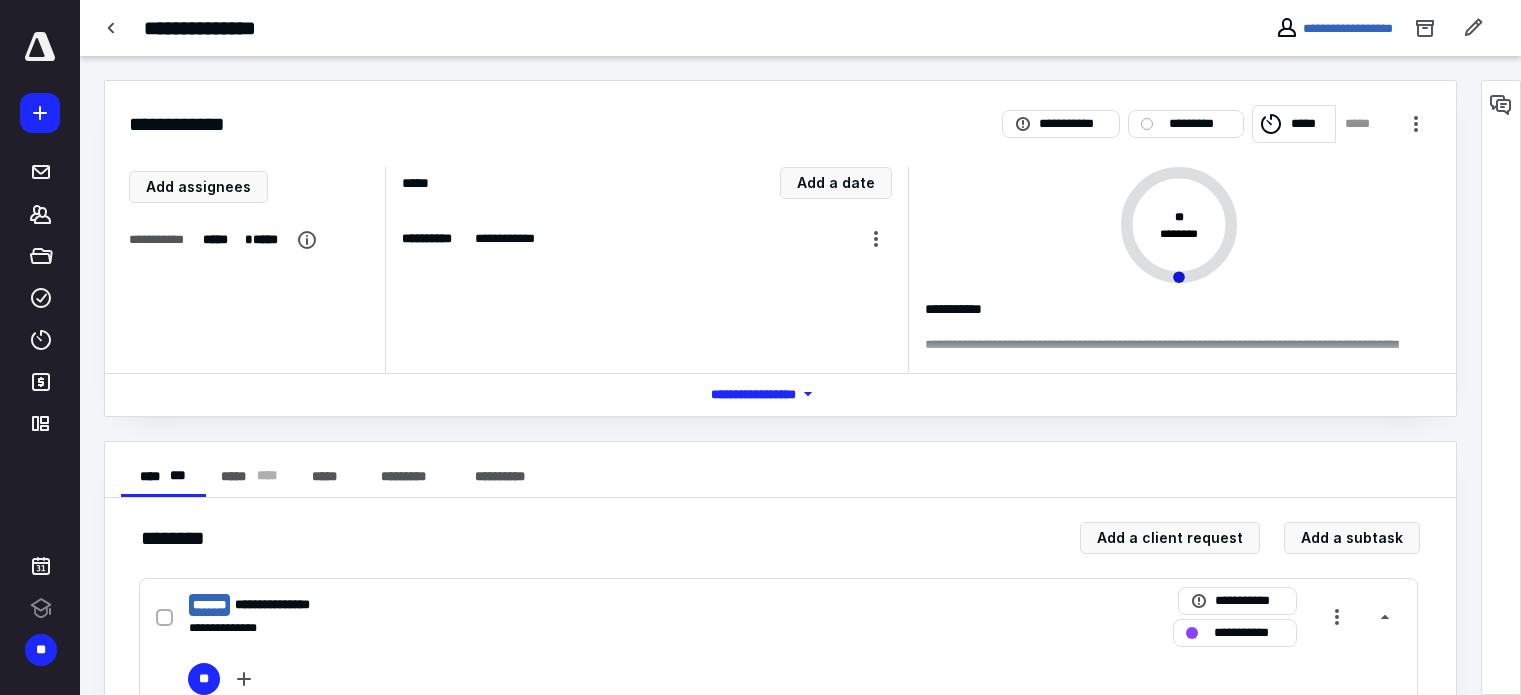 scroll, scrollTop: 0, scrollLeft: 0, axis: both 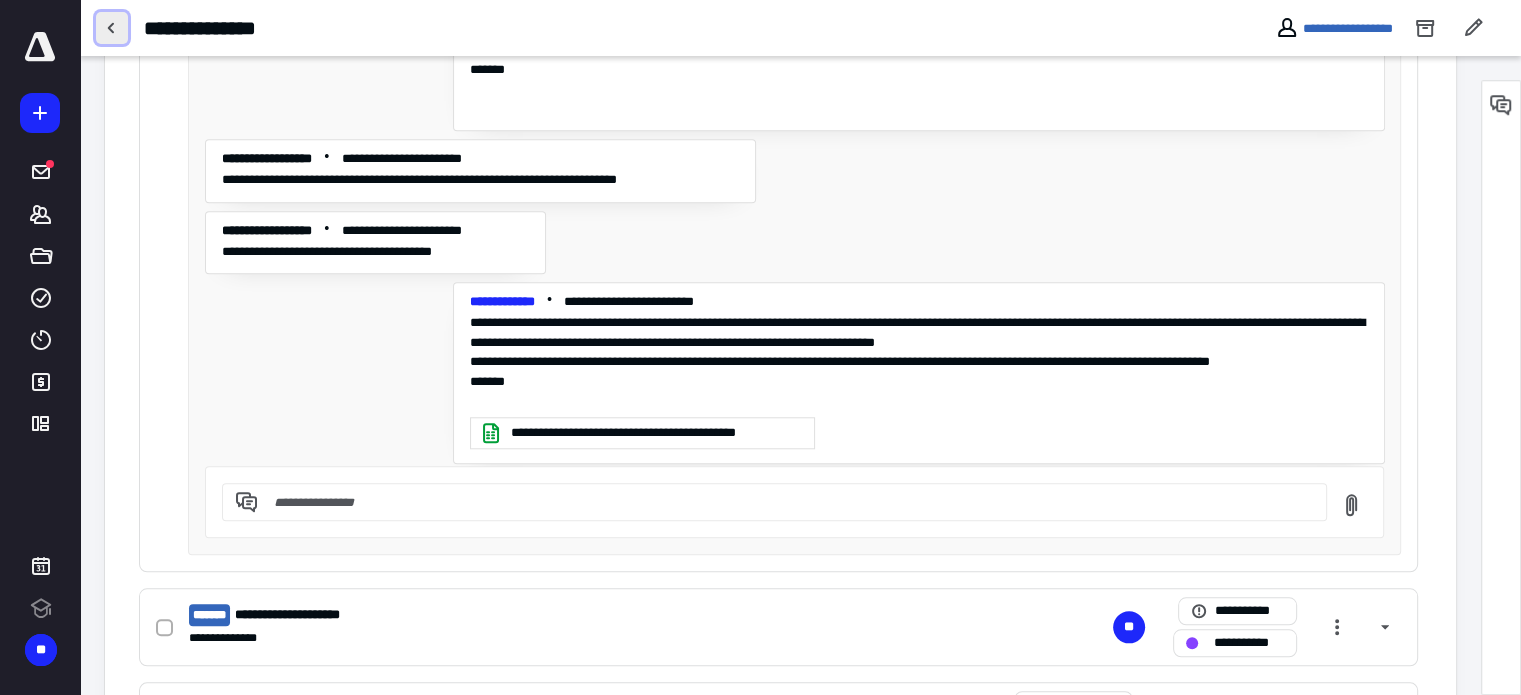 click at bounding box center (112, 28) 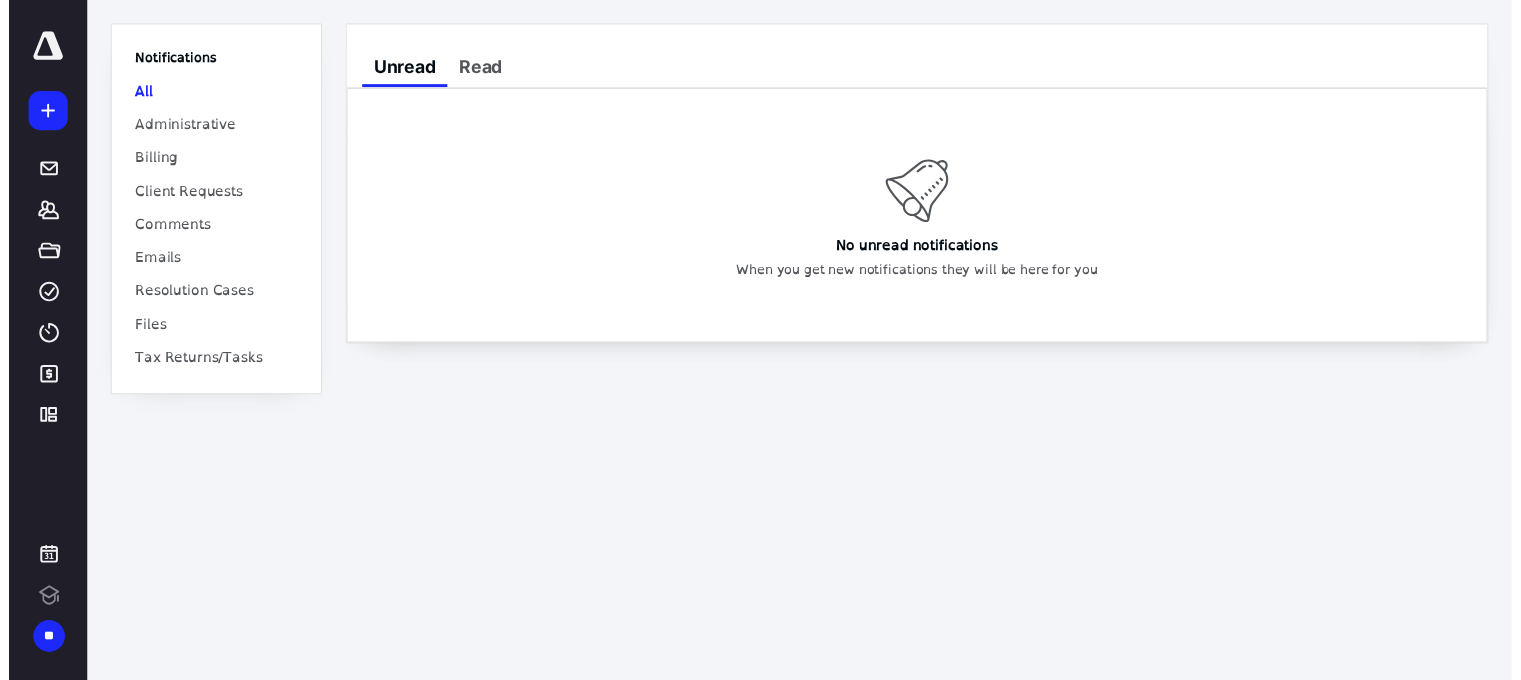 scroll, scrollTop: 0, scrollLeft: 0, axis: both 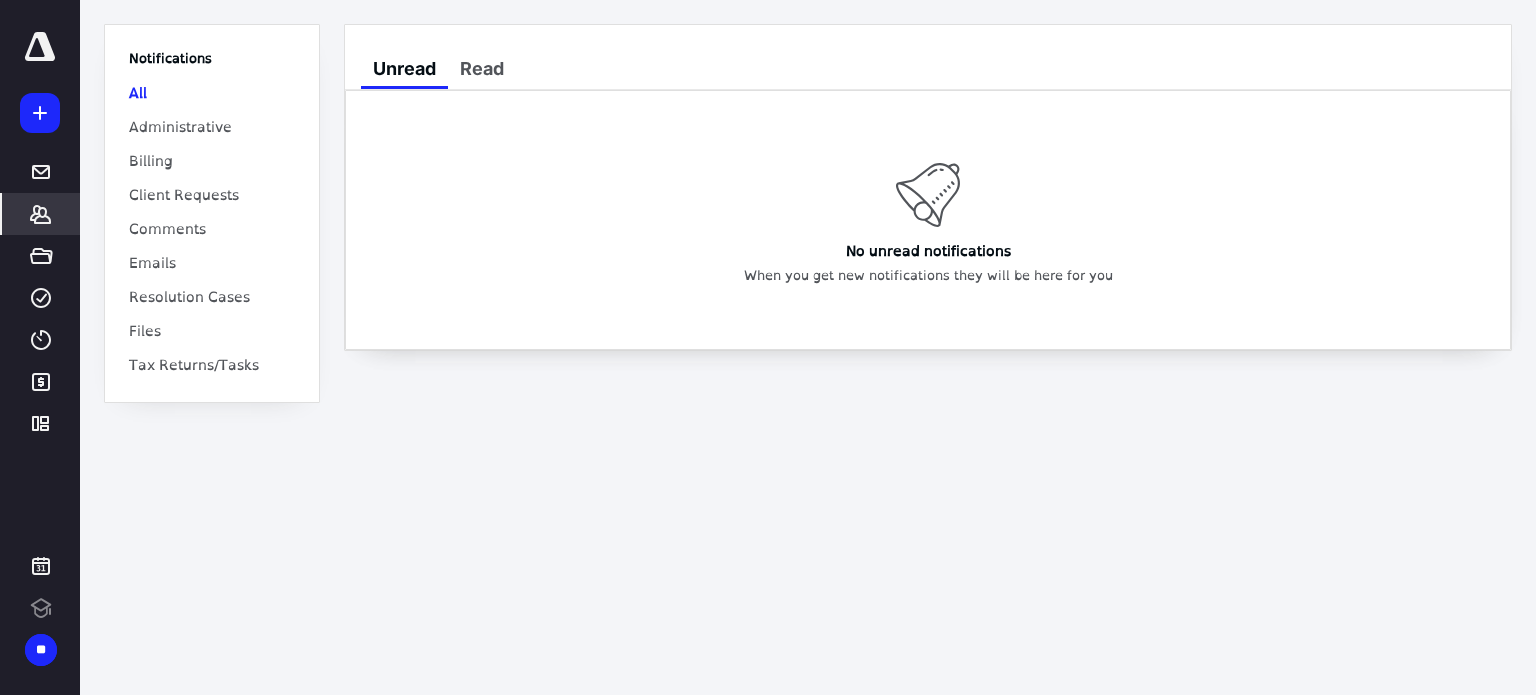click 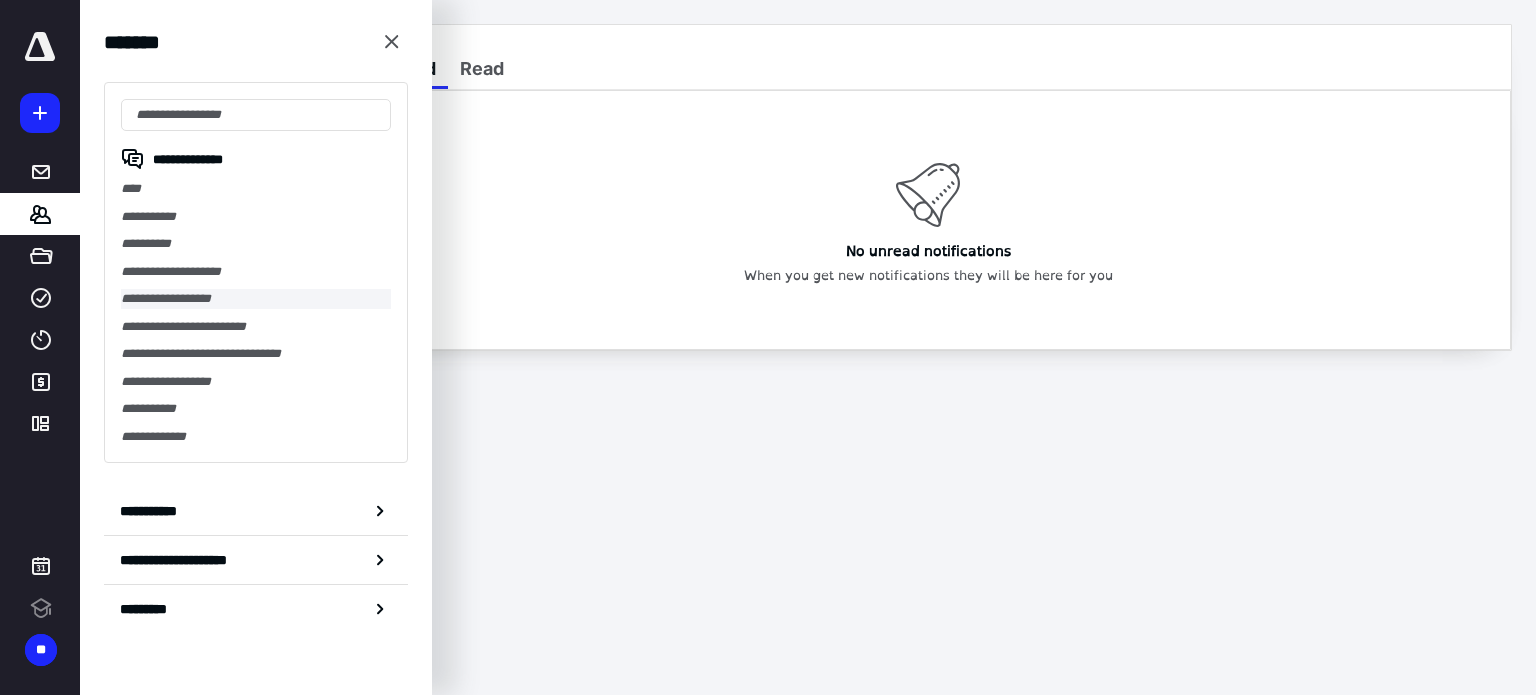 click on "**********" at bounding box center [256, 299] 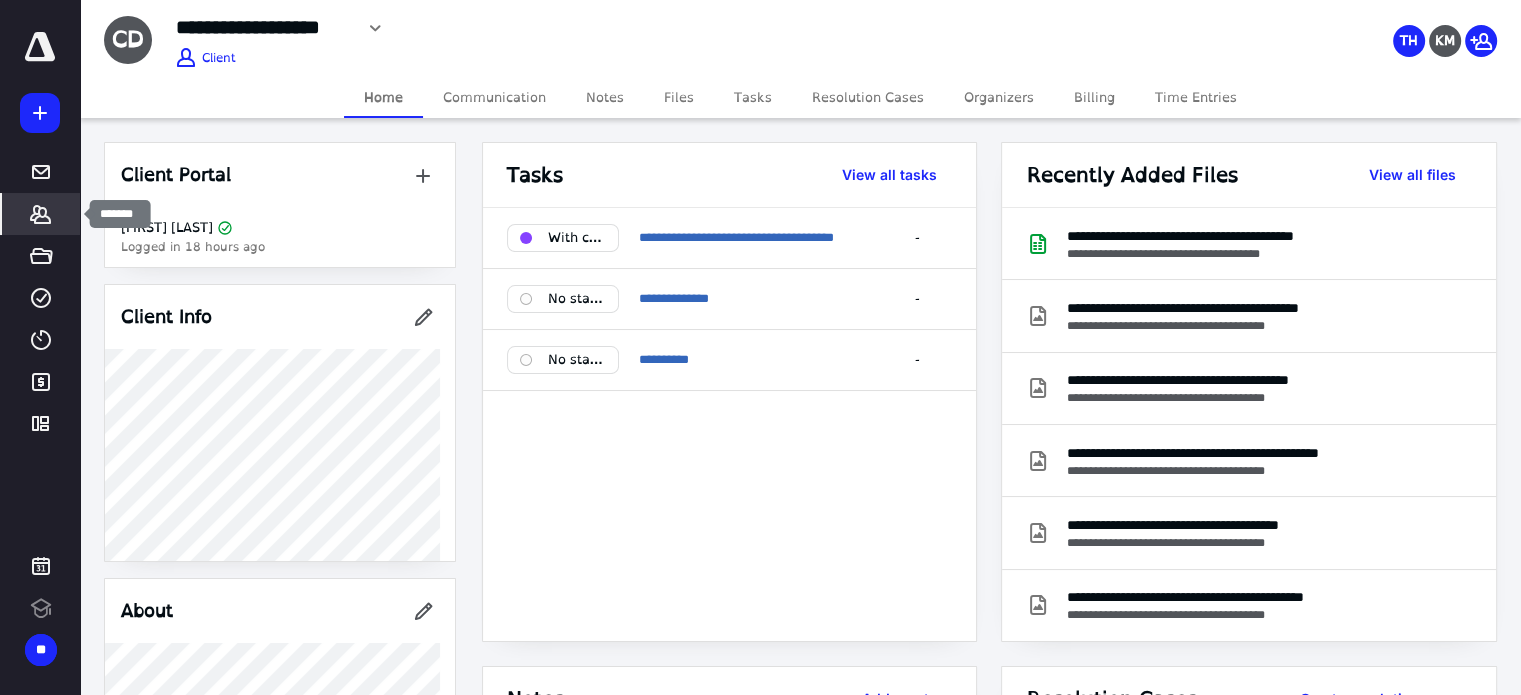 click 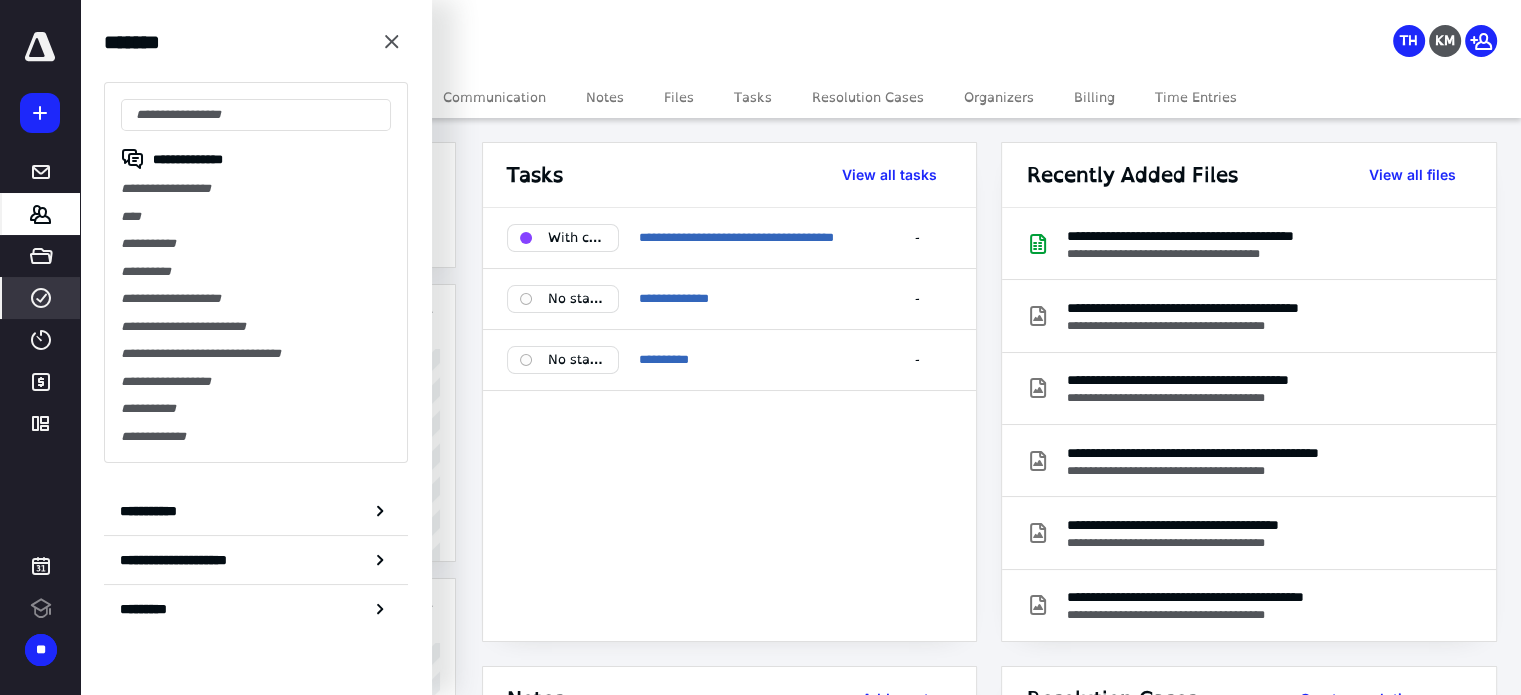 click 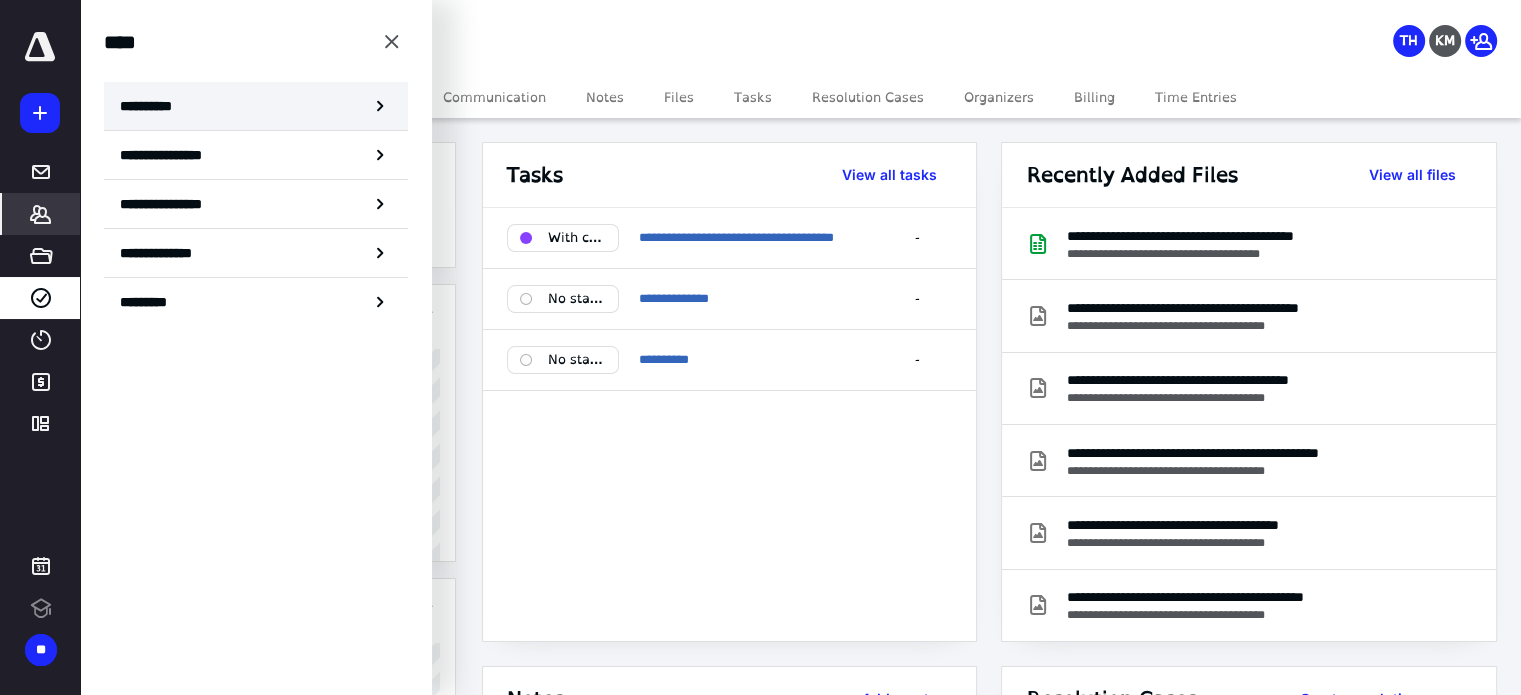 click on "**********" at bounding box center (256, 106) 